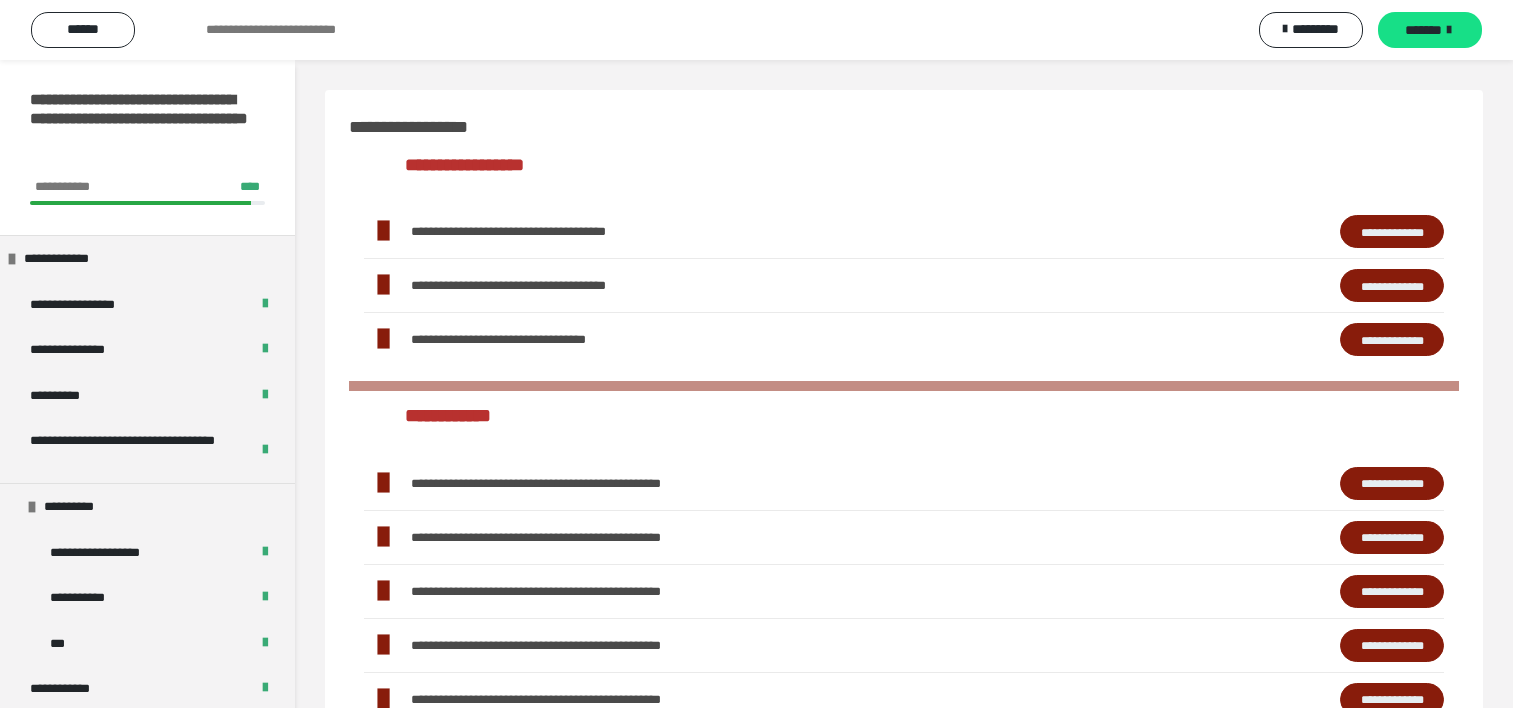 scroll, scrollTop: 700, scrollLeft: 0, axis: vertical 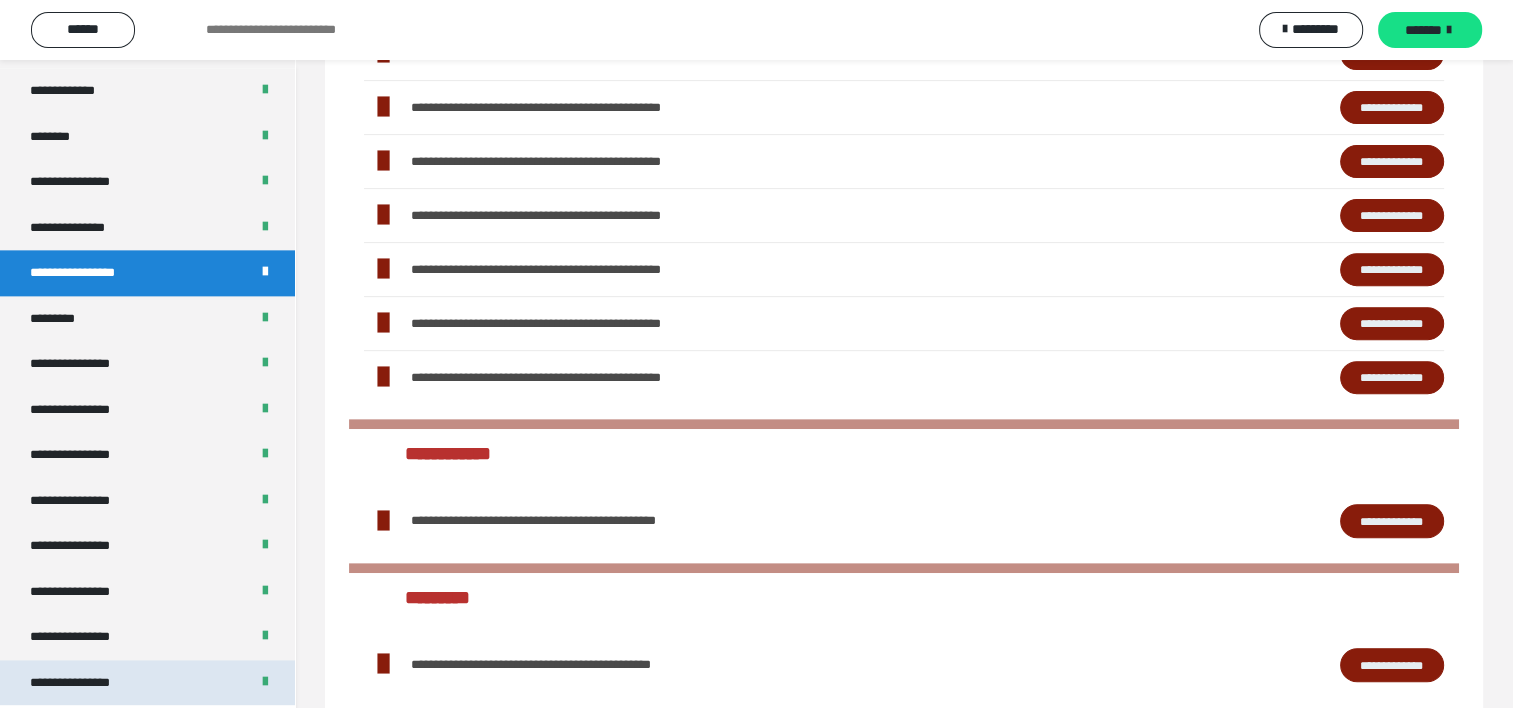click on "**********" at bounding box center [147, 683] 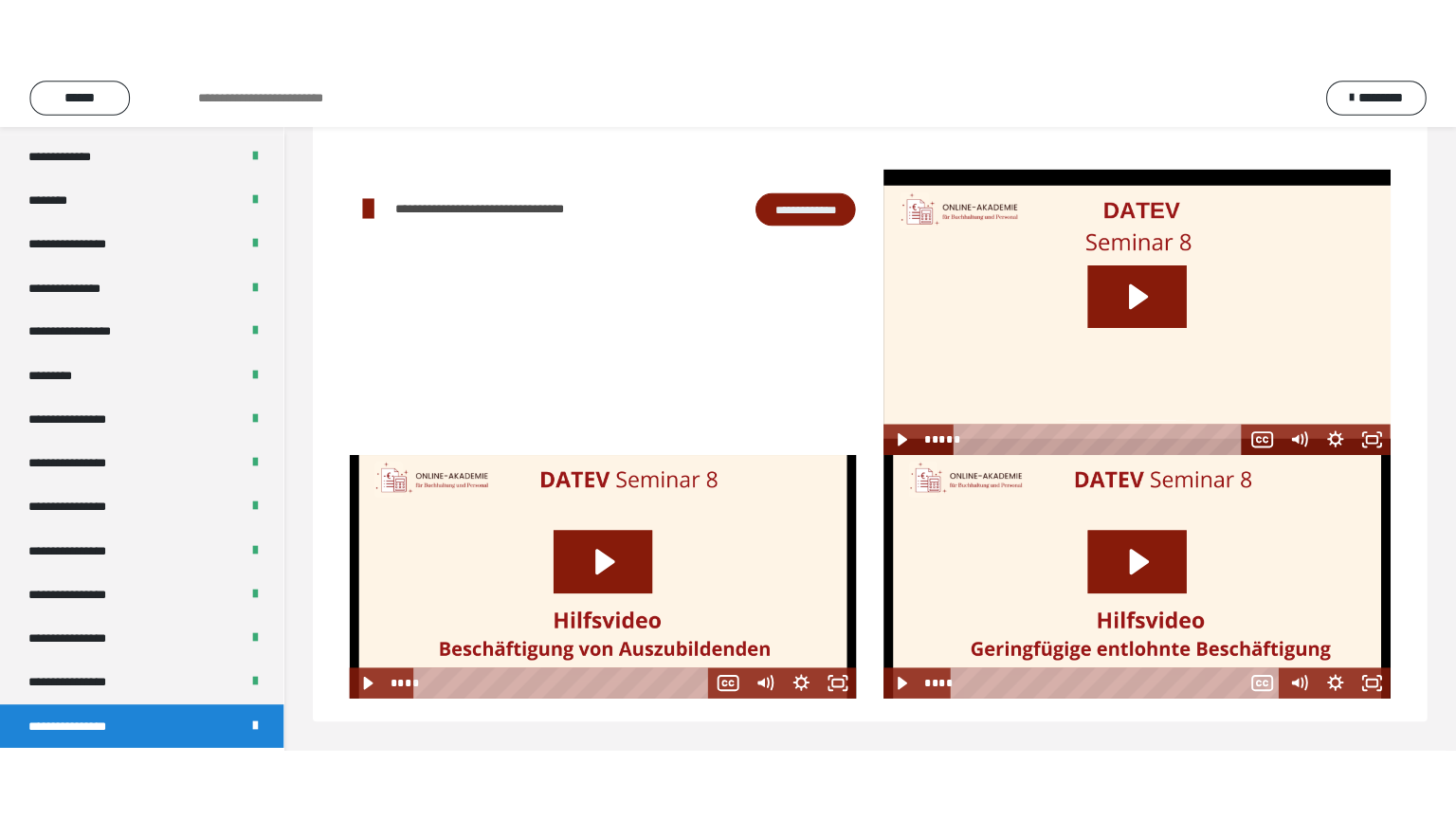 scroll, scrollTop: 57, scrollLeft: 0, axis: vertical 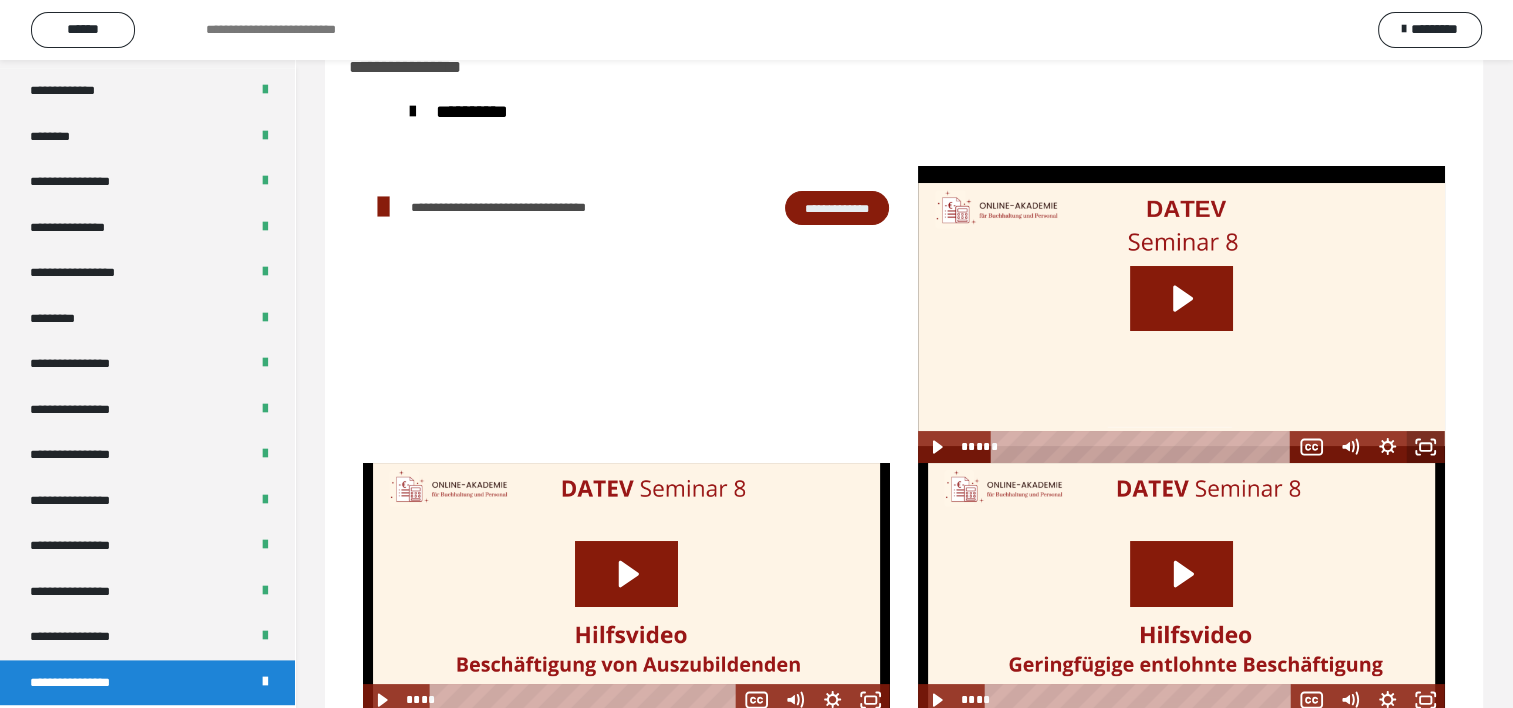 click 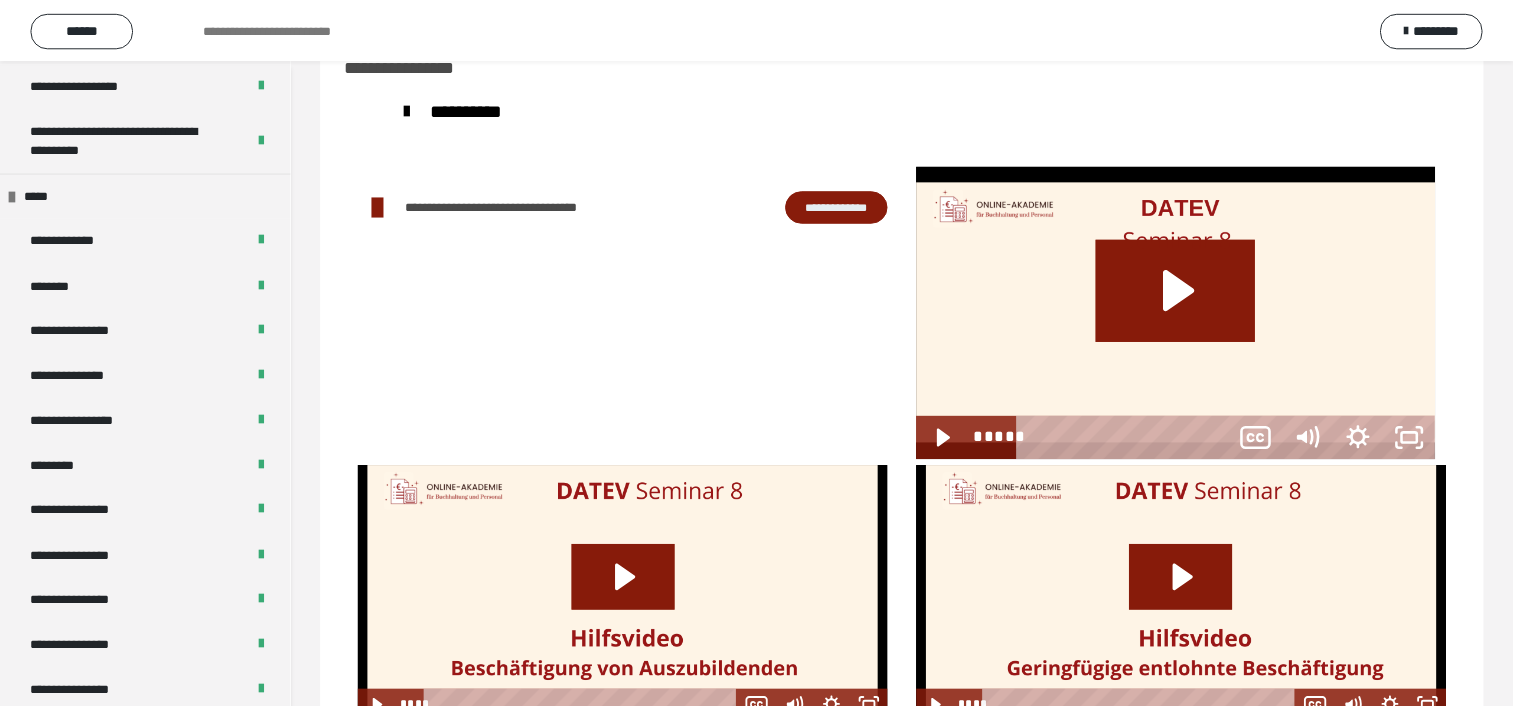 scroll, scrollTop: 2388, scrollLeft: 0, axis: vertical 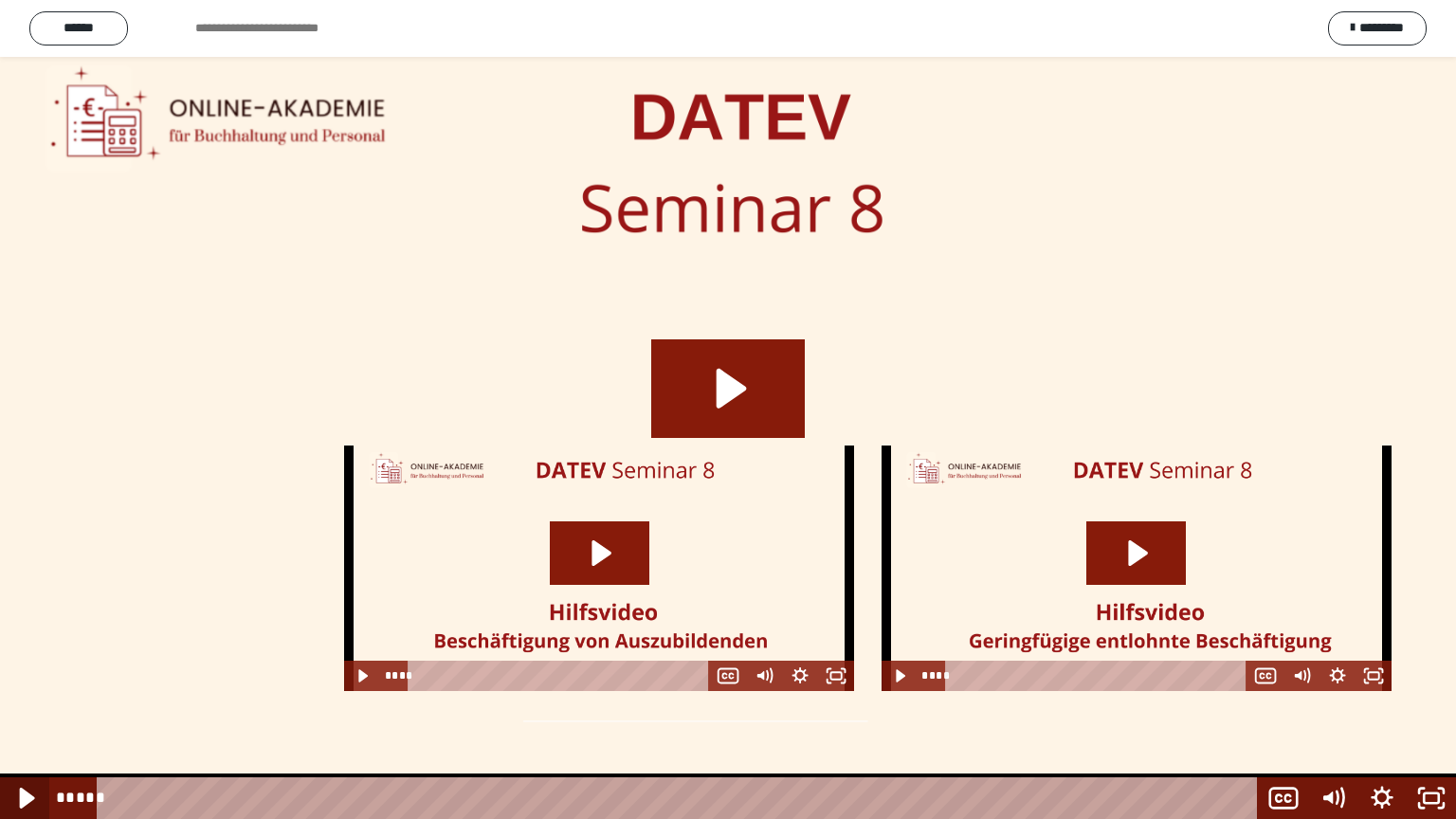 click 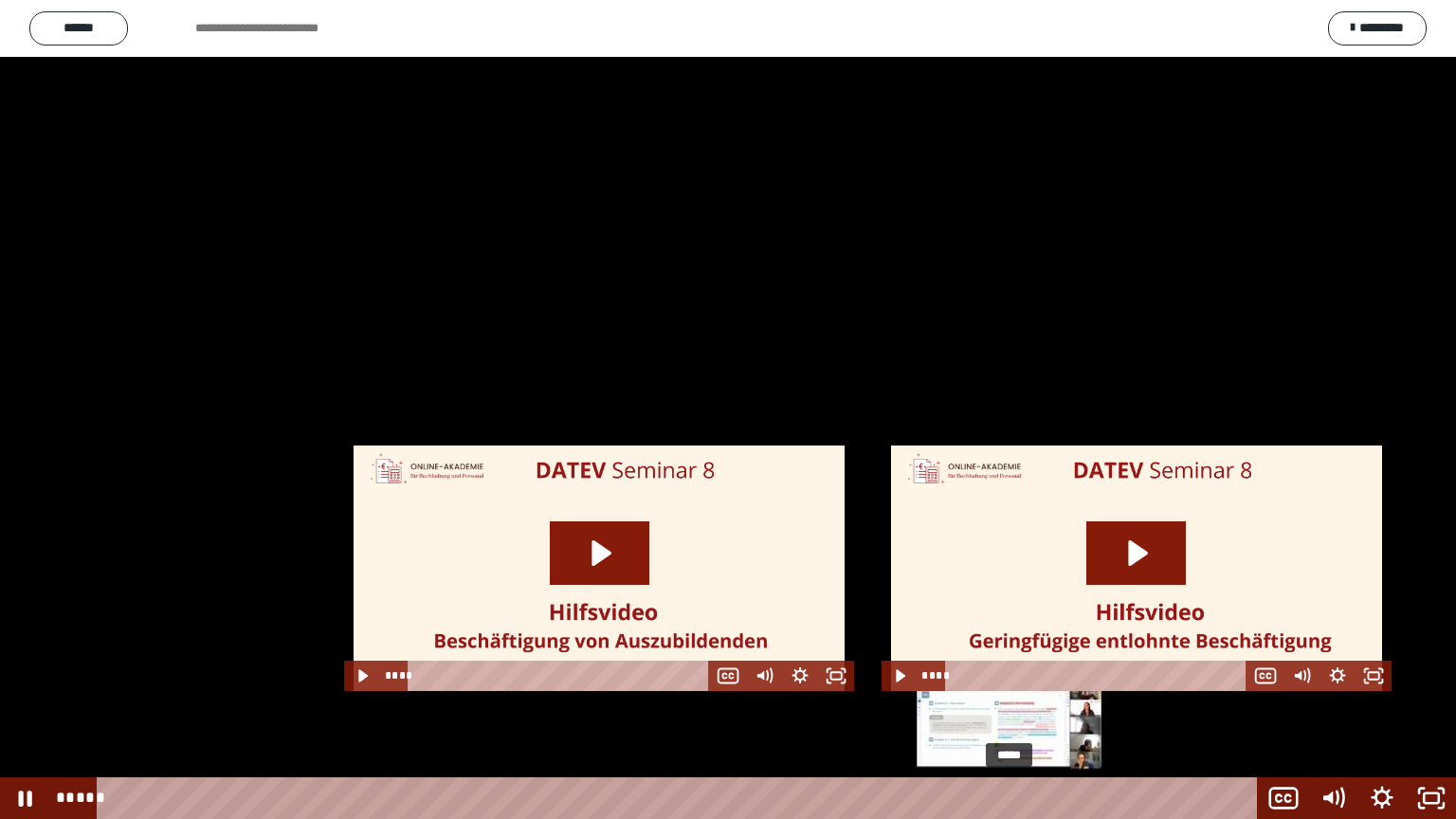 click at bounding box center (1009, 798) 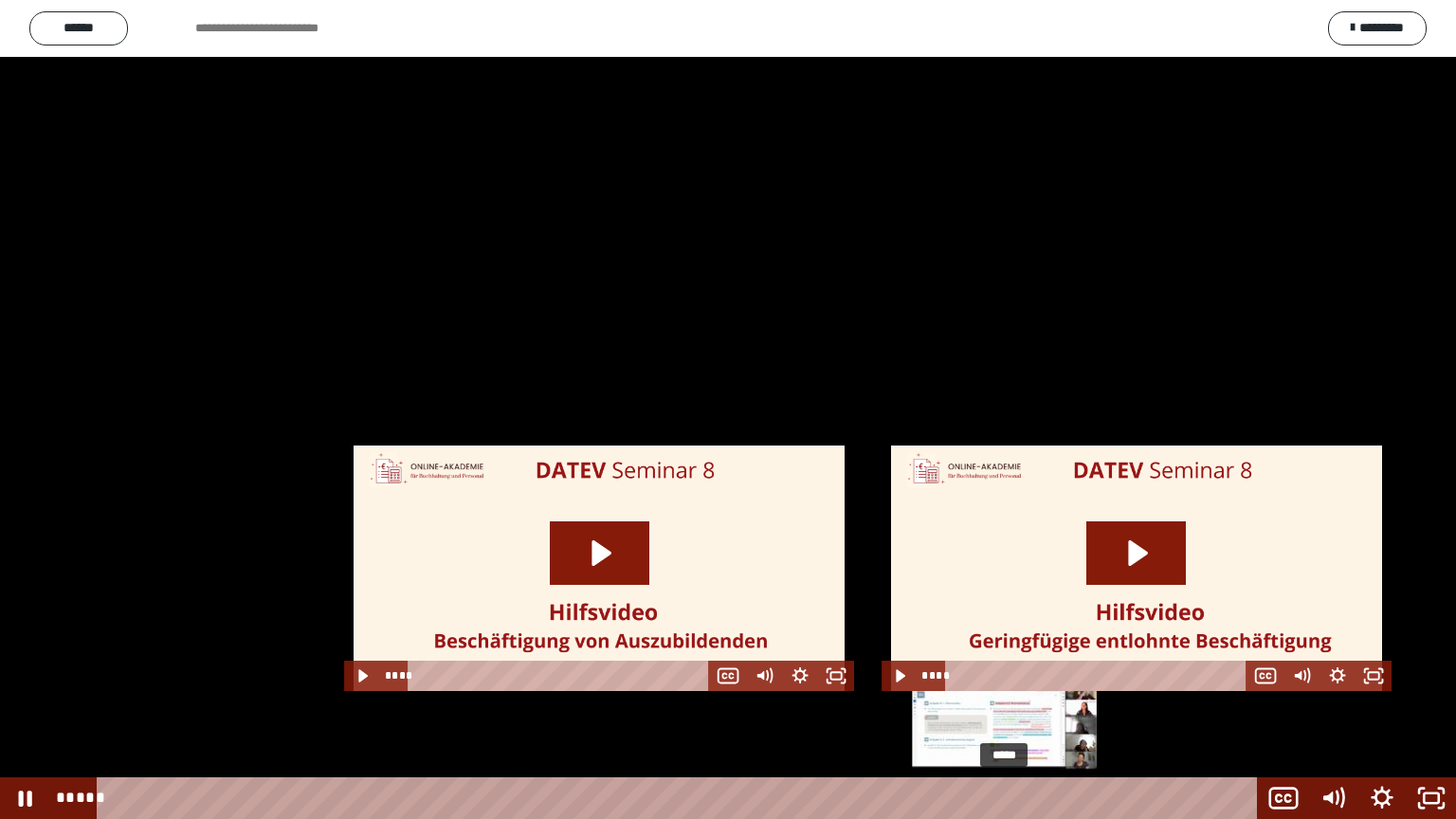 click at bounding box center (1004, 798) 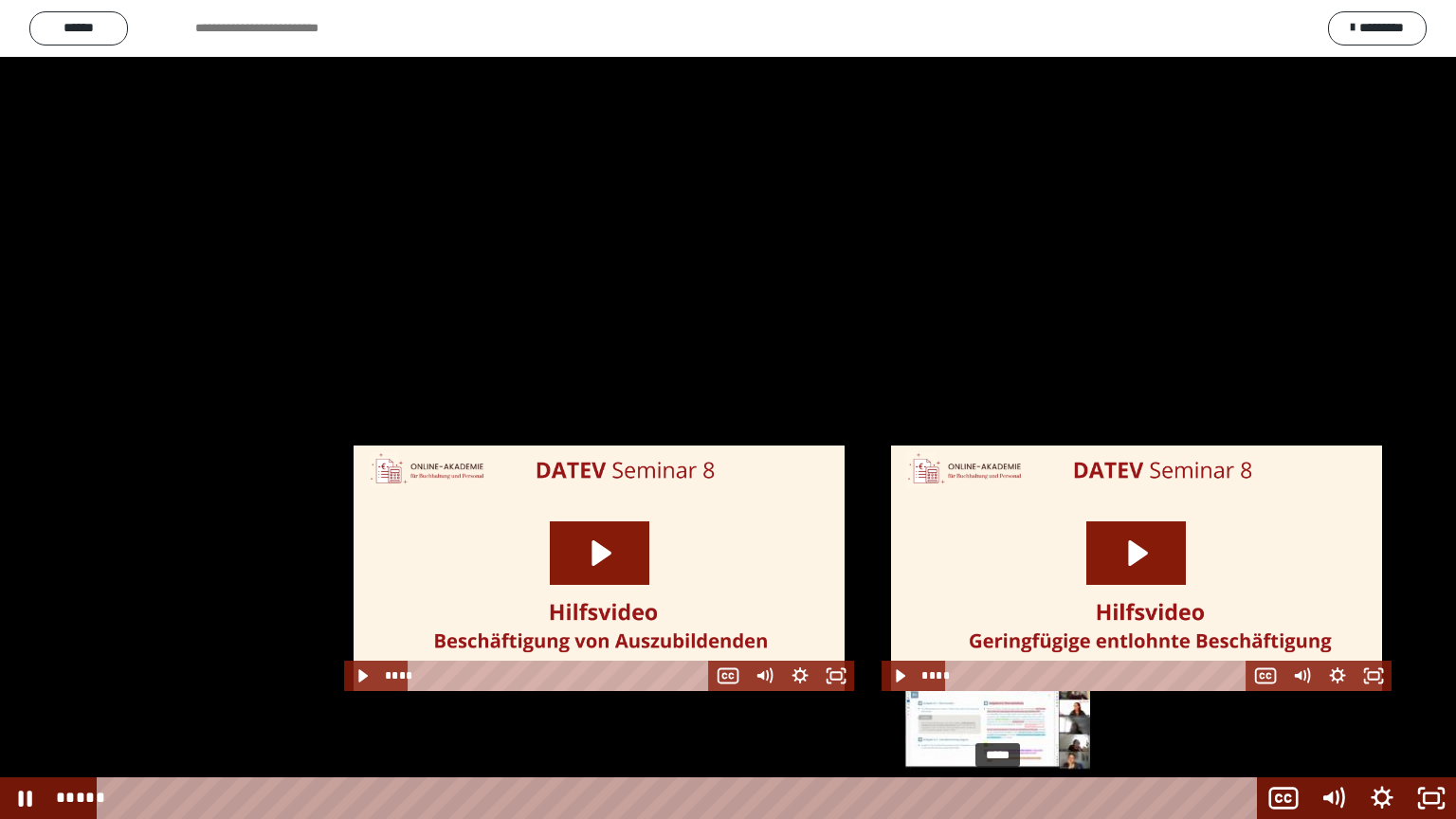 click at bounding box center [1005, 798] 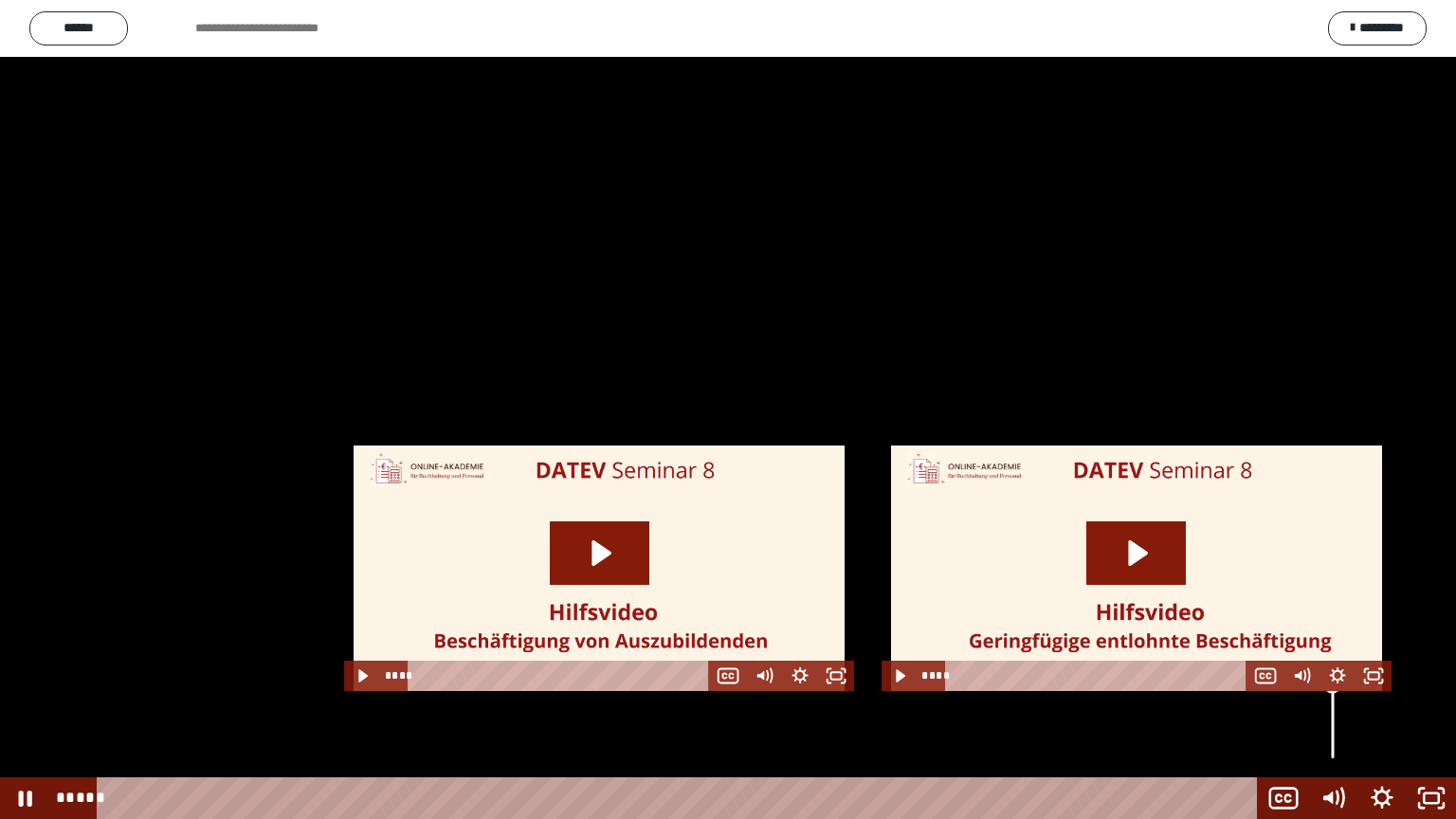 drag, startPoint x: 1332, startPoint y: 658, endPoint x: 1338, endPoint y: 685, distance: 27.658633 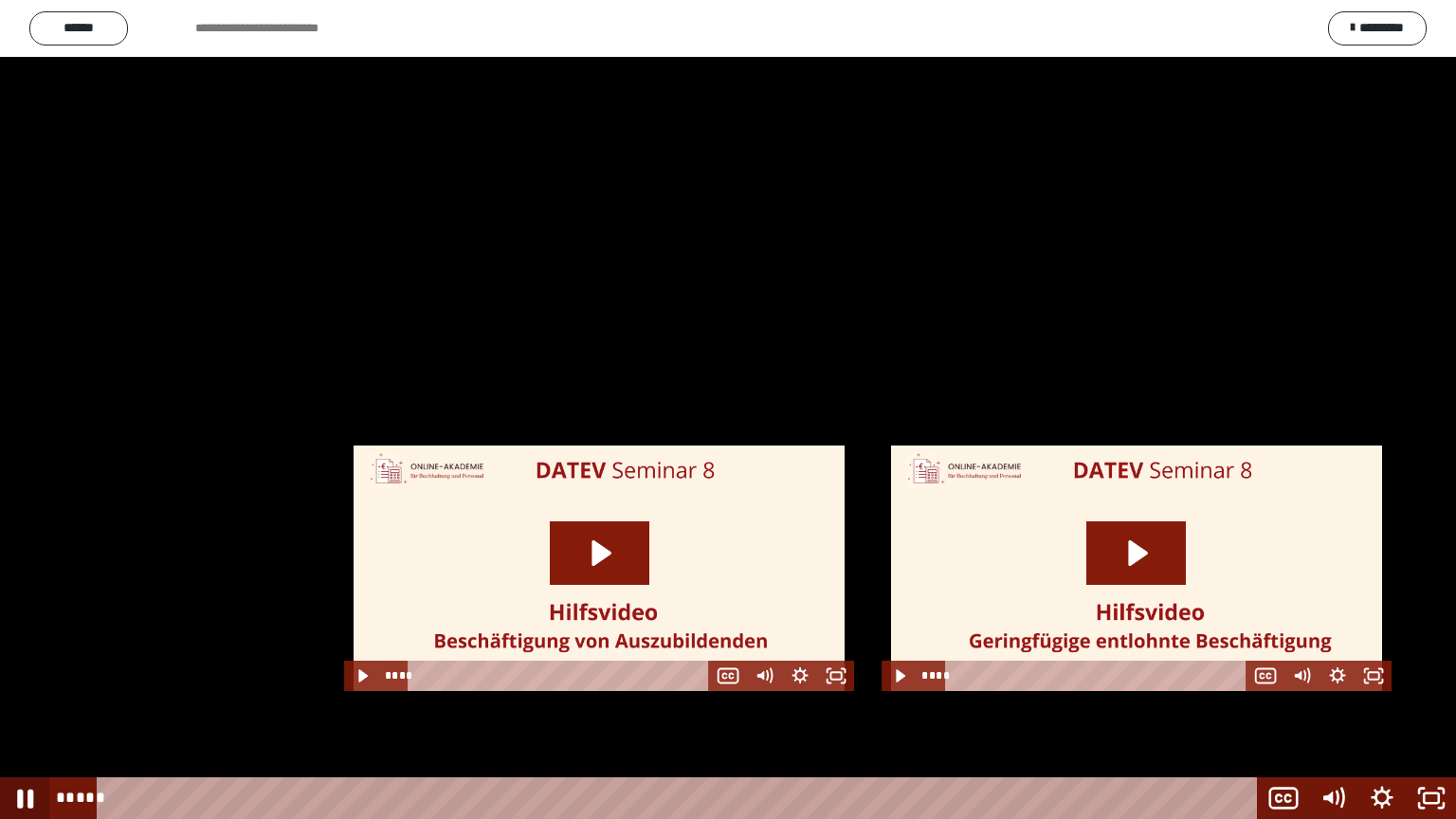 click 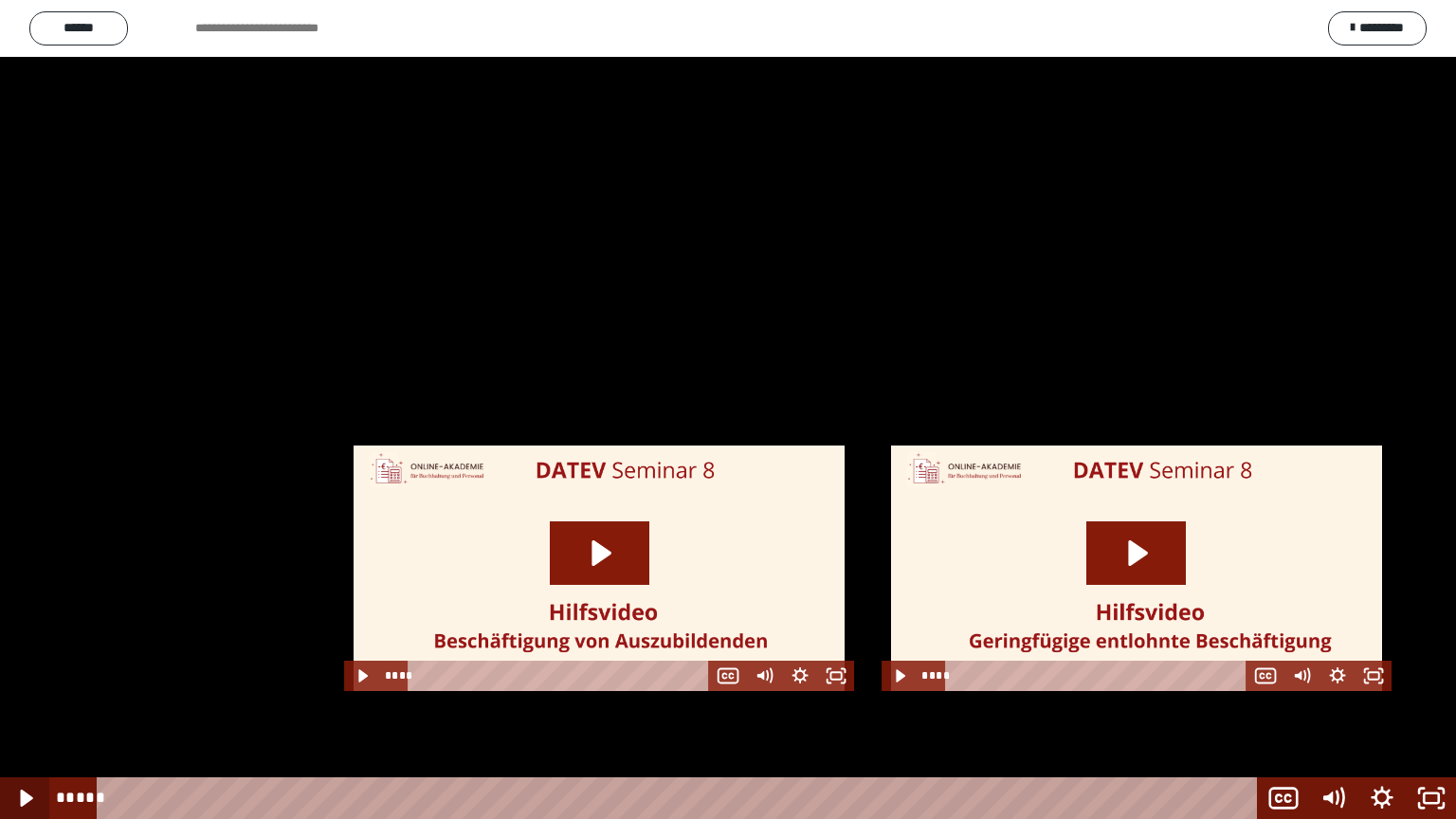 click 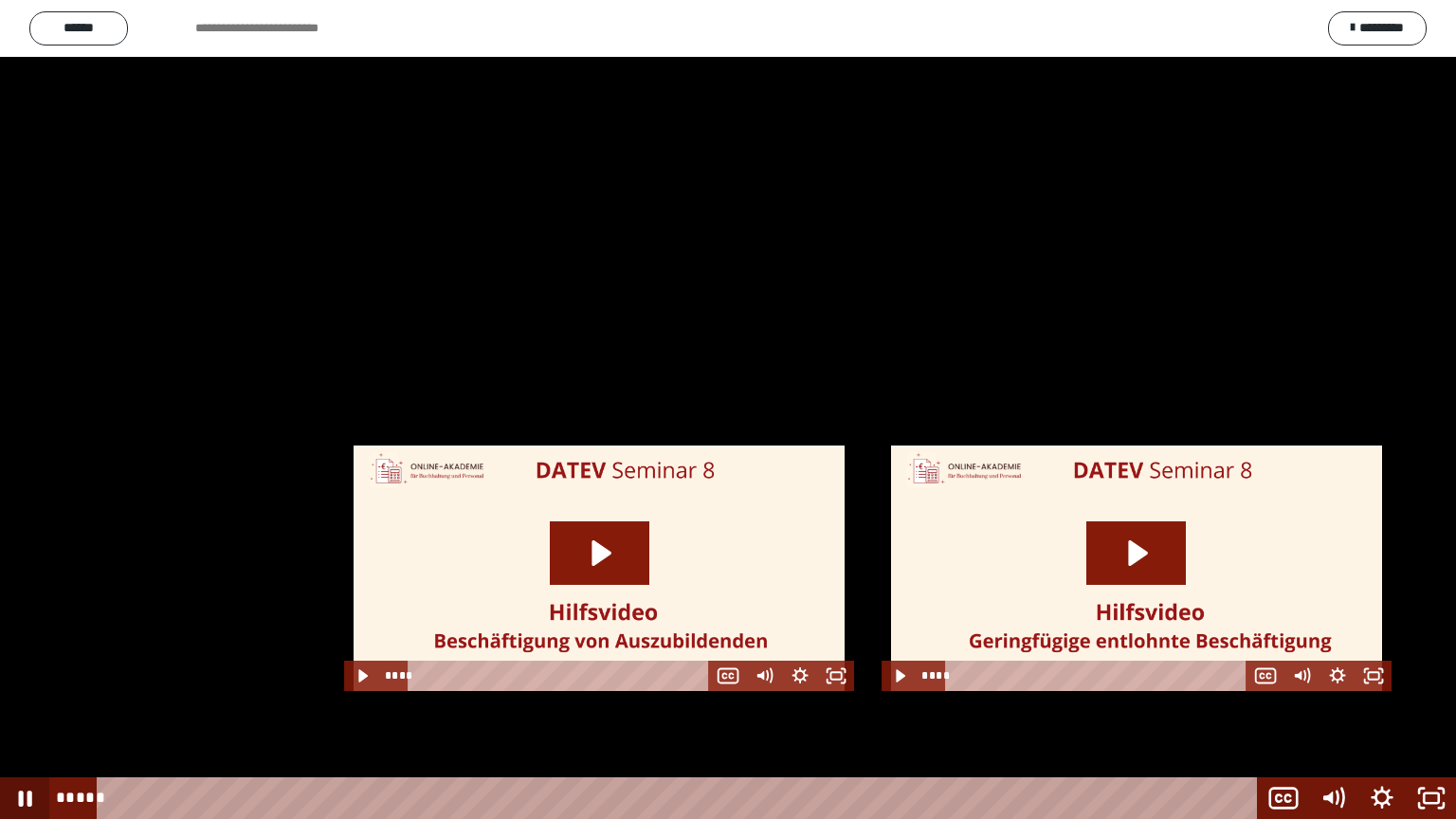 click 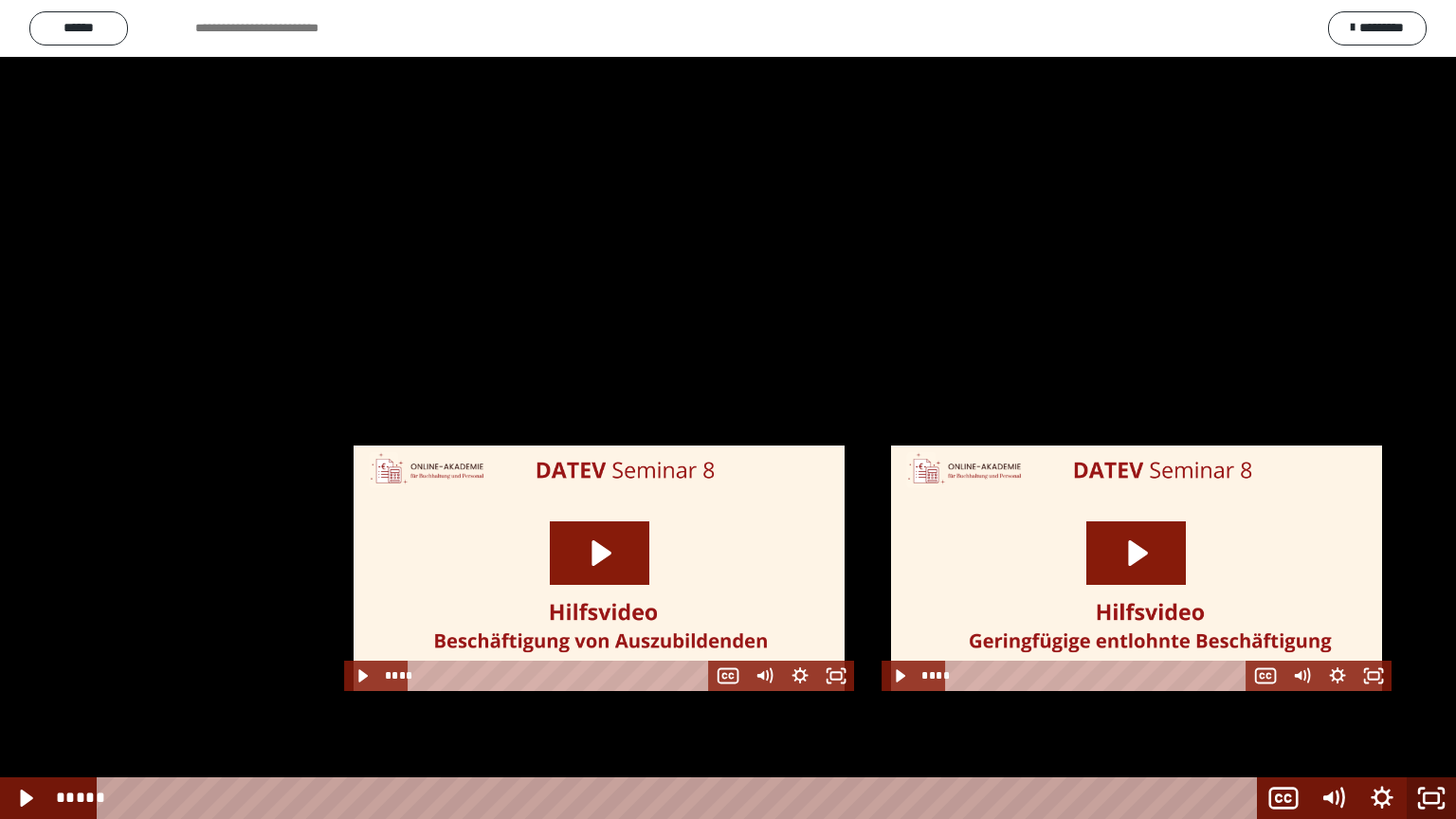 click 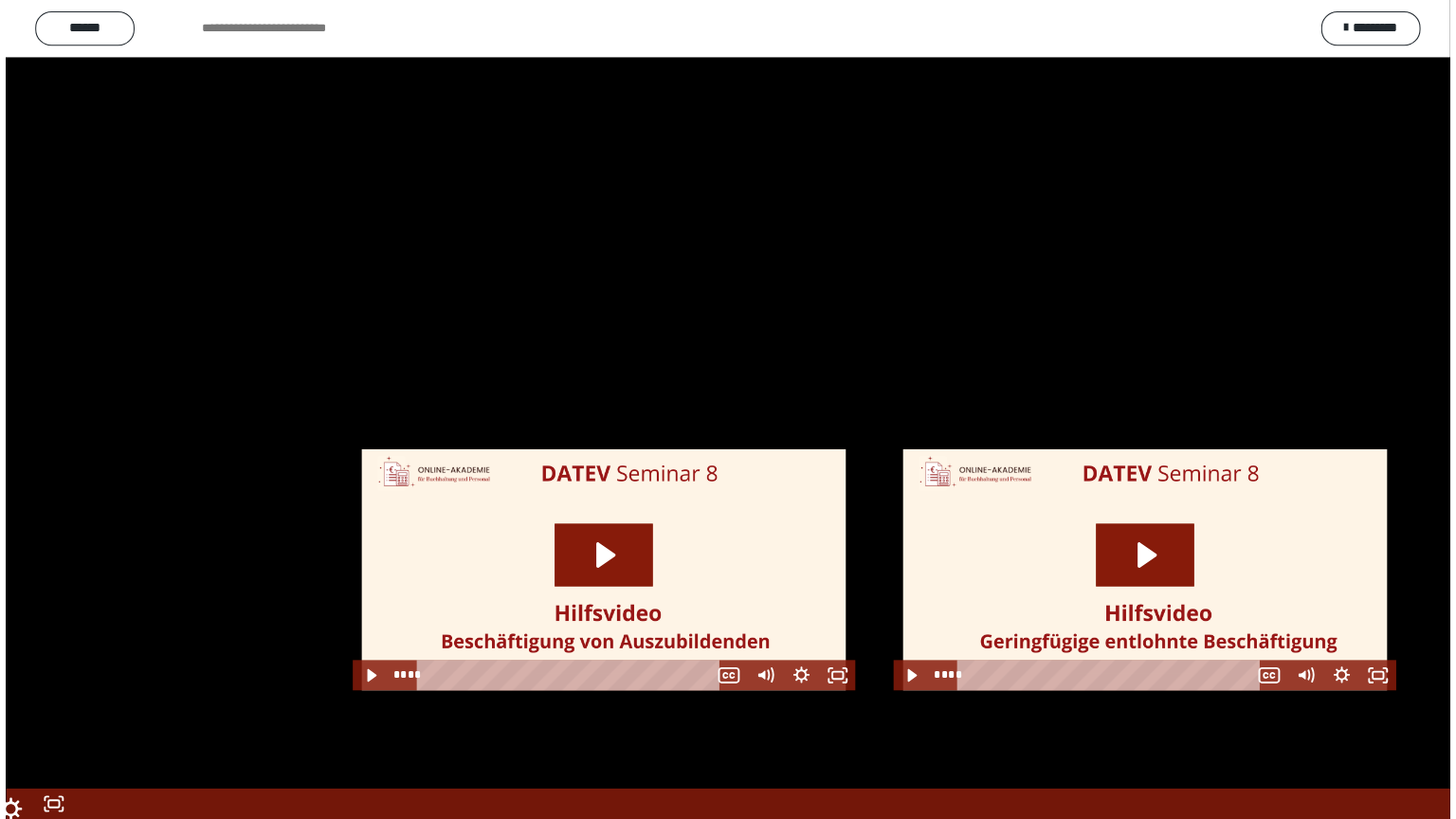 scroll, scrollTop: 2412, scrollLeft: 0, axis: vertical 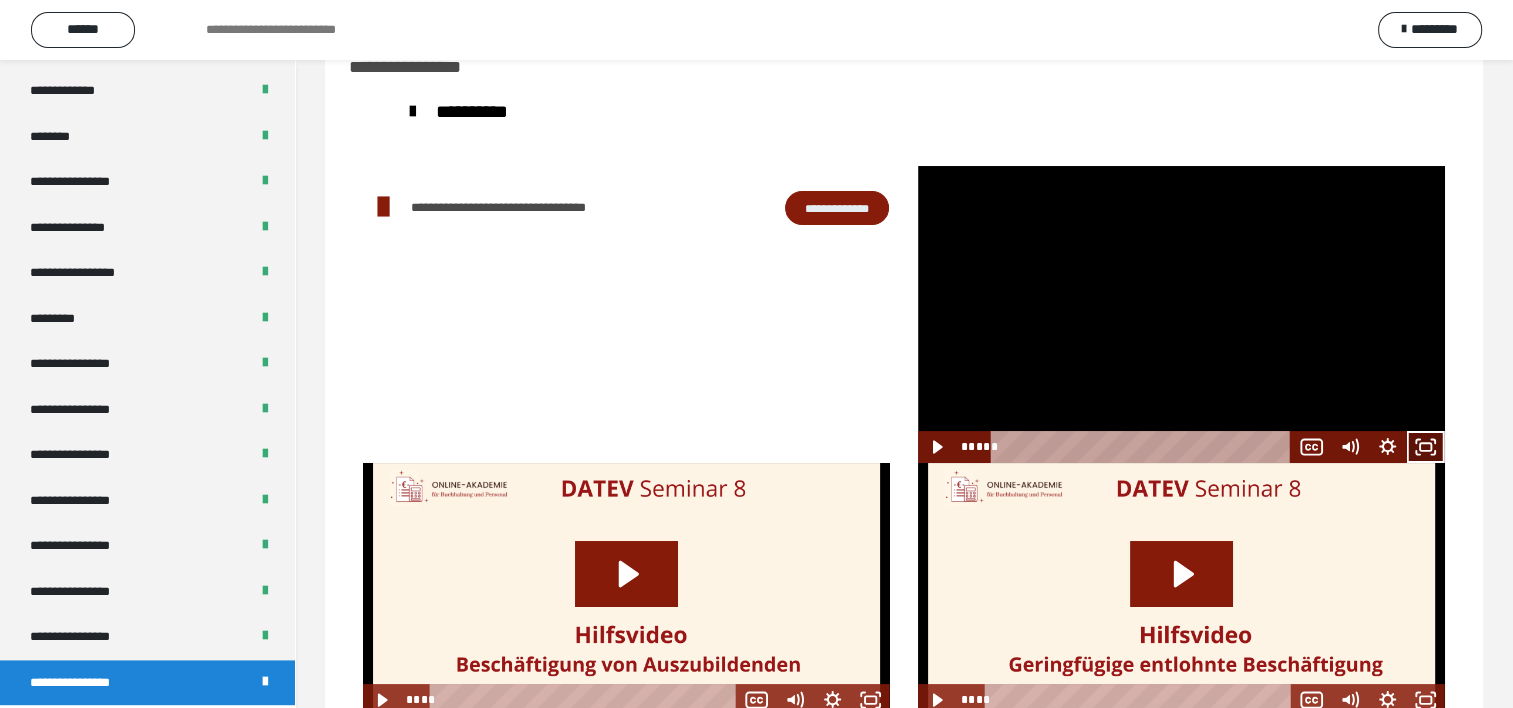 click 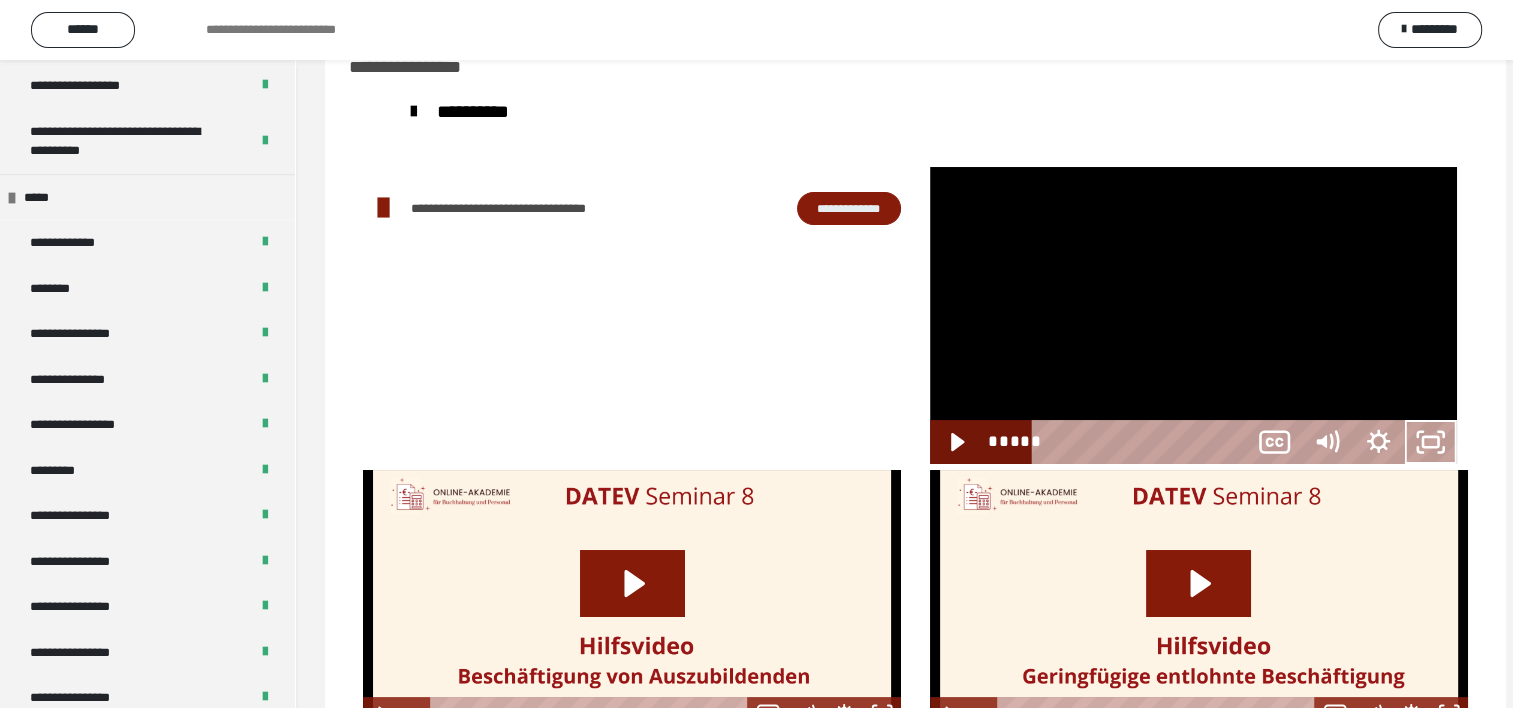 scroll, scrollTop: 2388, scrollLeft: 0, axis: vertical 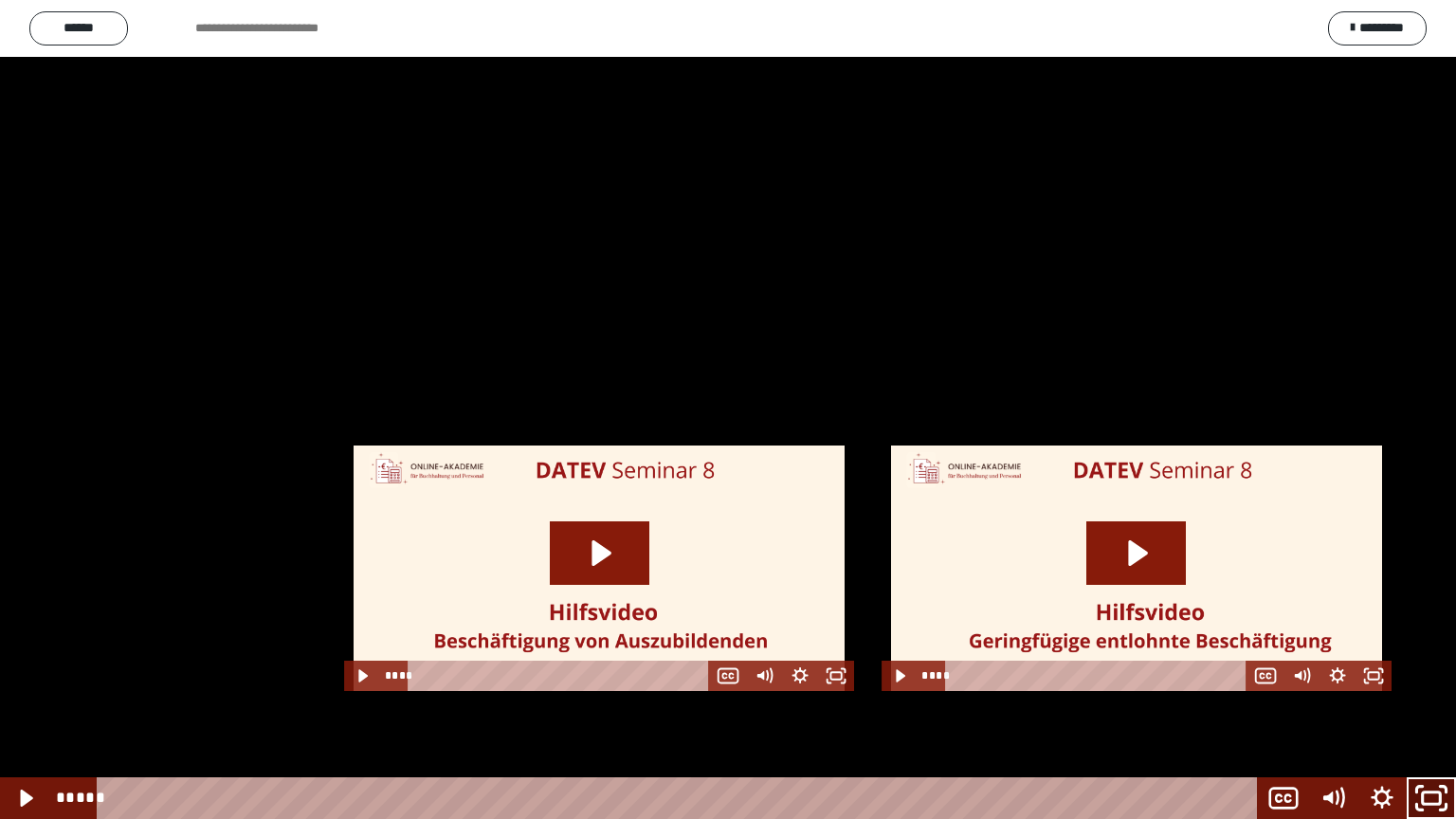 click 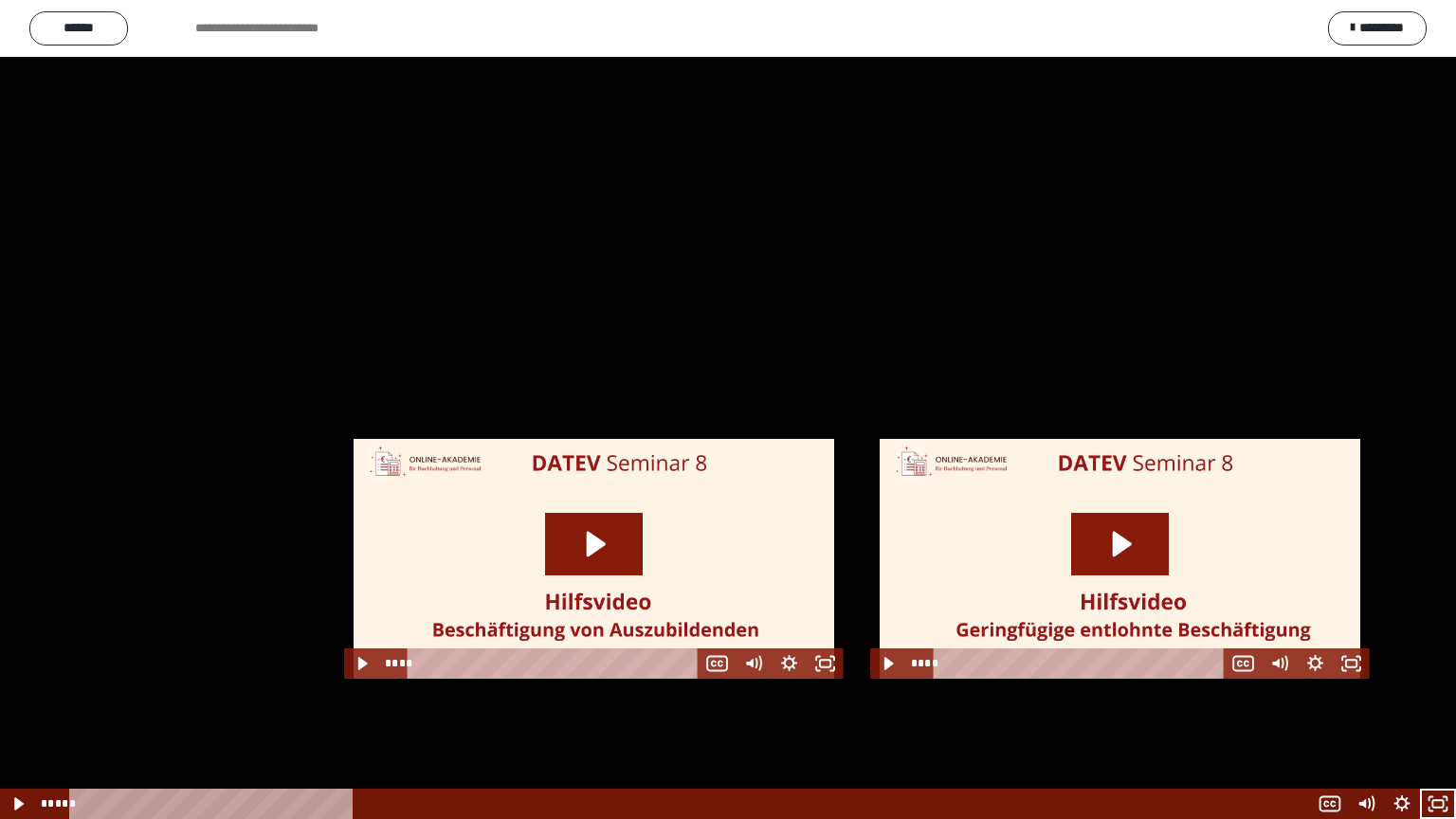 scroll, scrollTop: 2412, scrollLeft: 0, axis: vertical 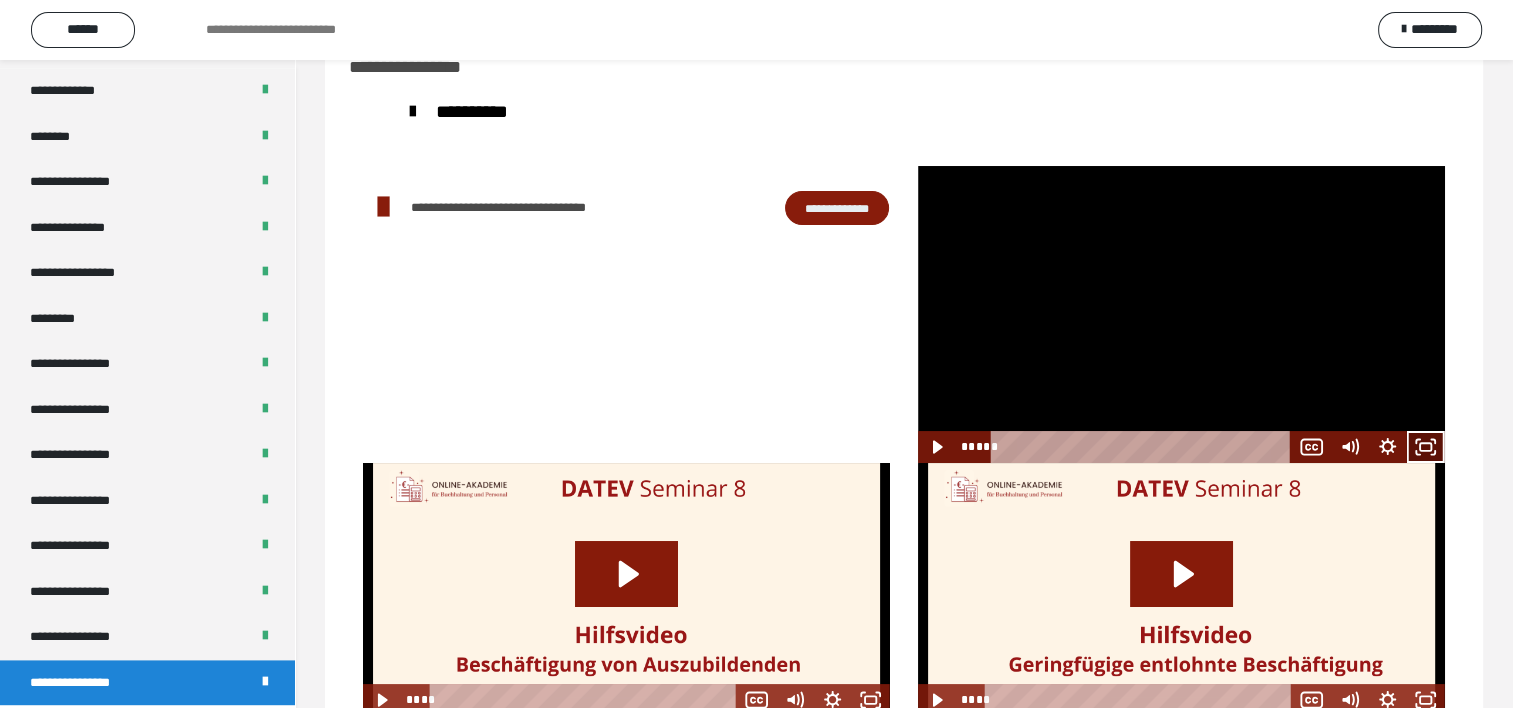 drag, startPoint x: 1426, startPoint y: 450, endPoint x: 1430, endPoint y: 553, distance: 103.077644 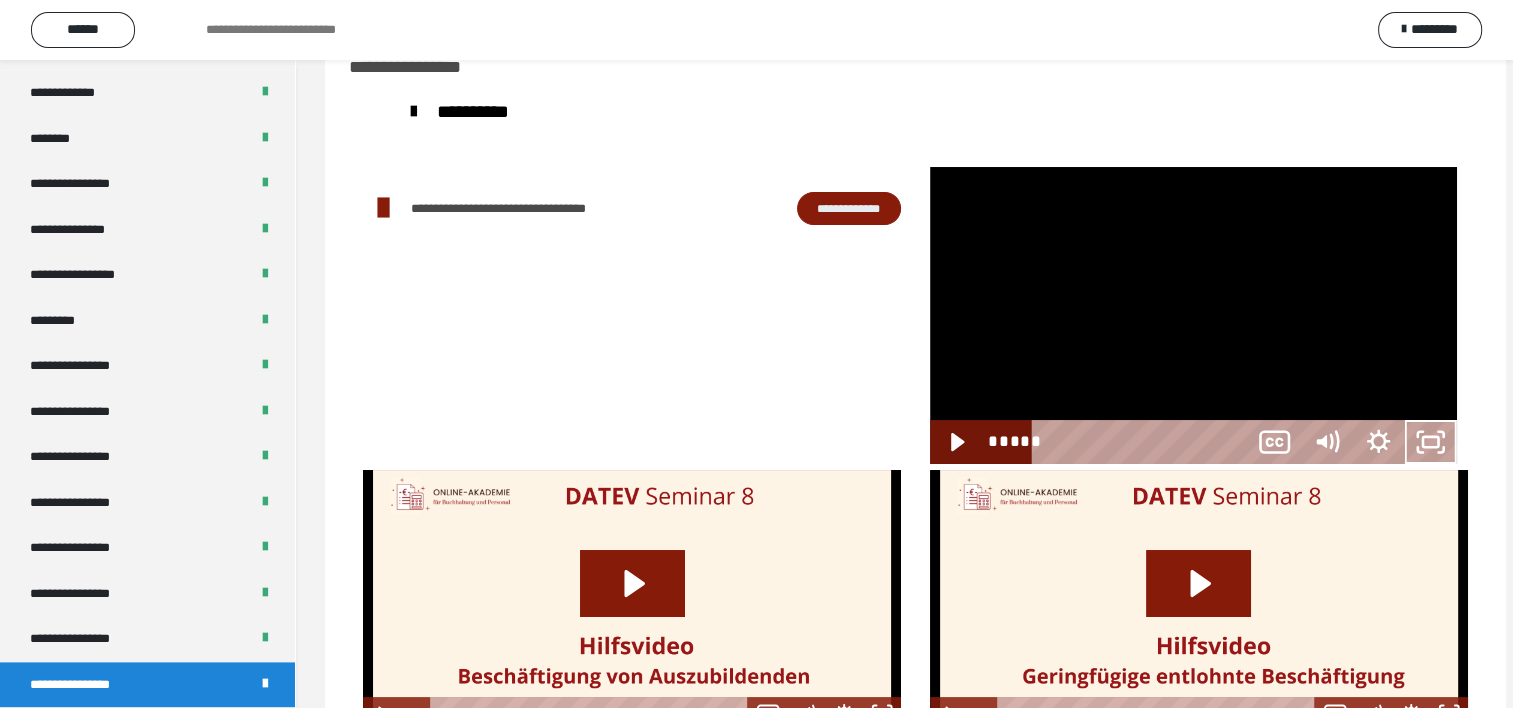 scroll, scrollTop: 2388, scrollLeft: 0, axis: vertical 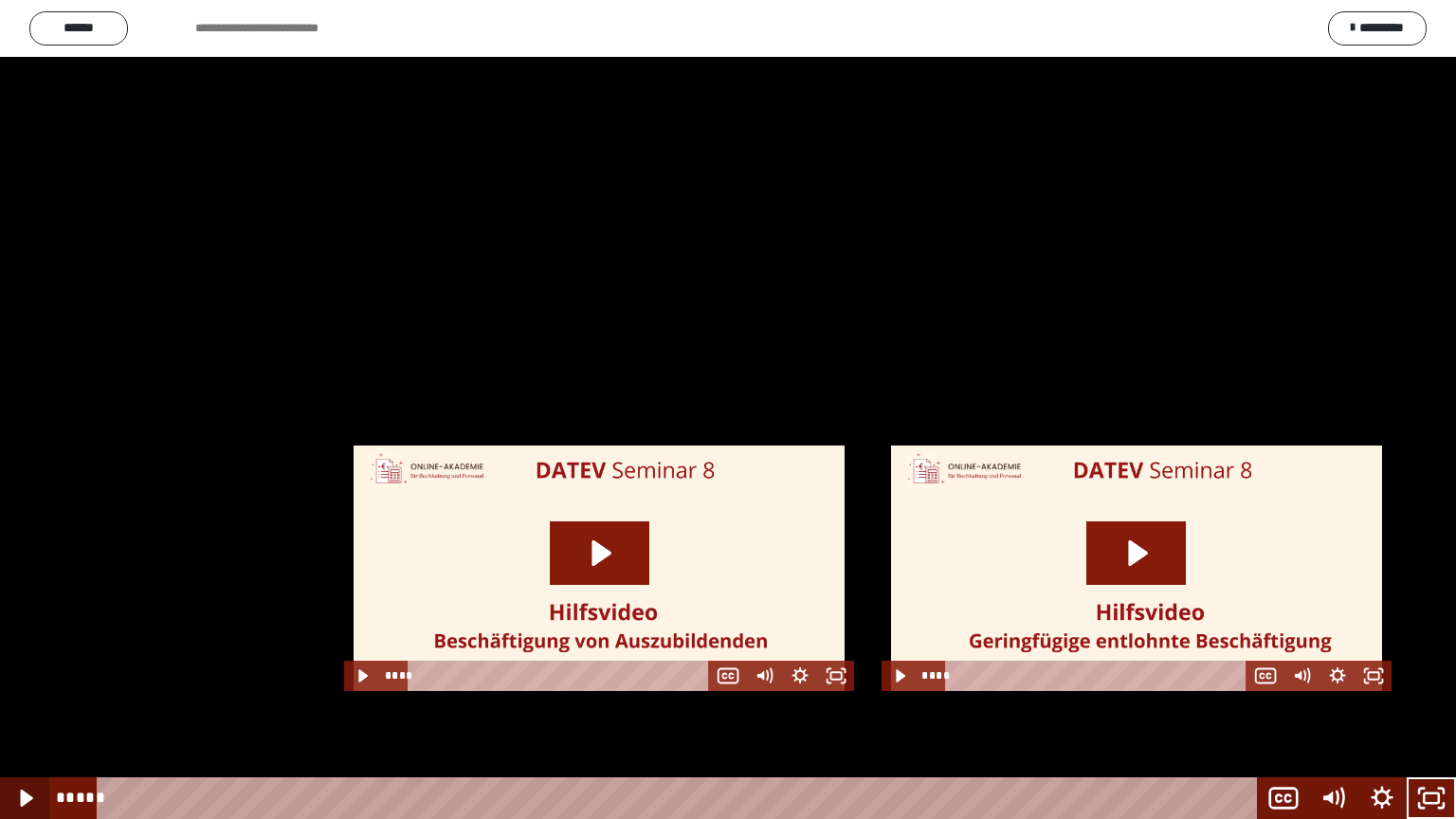 click 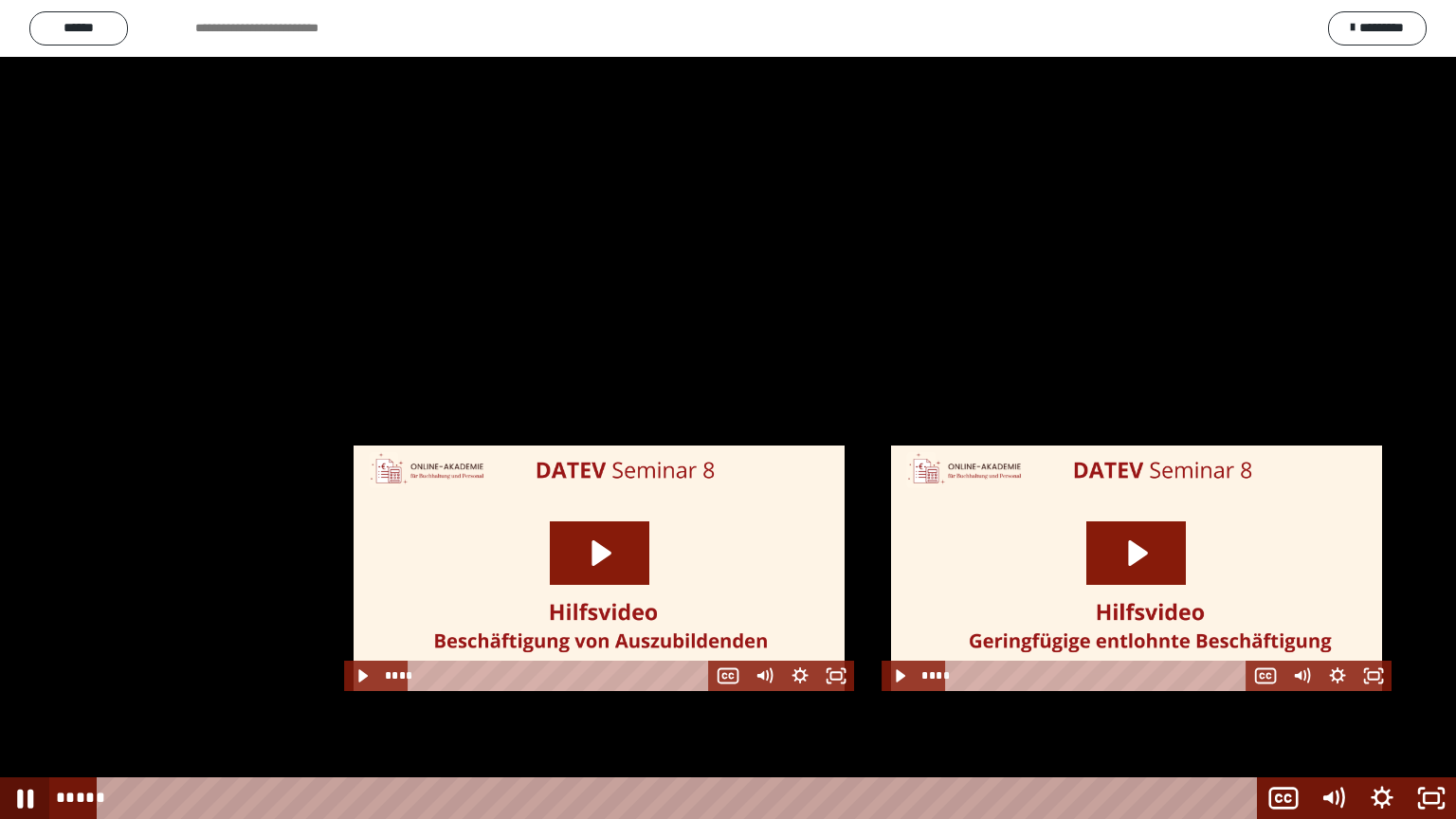 click 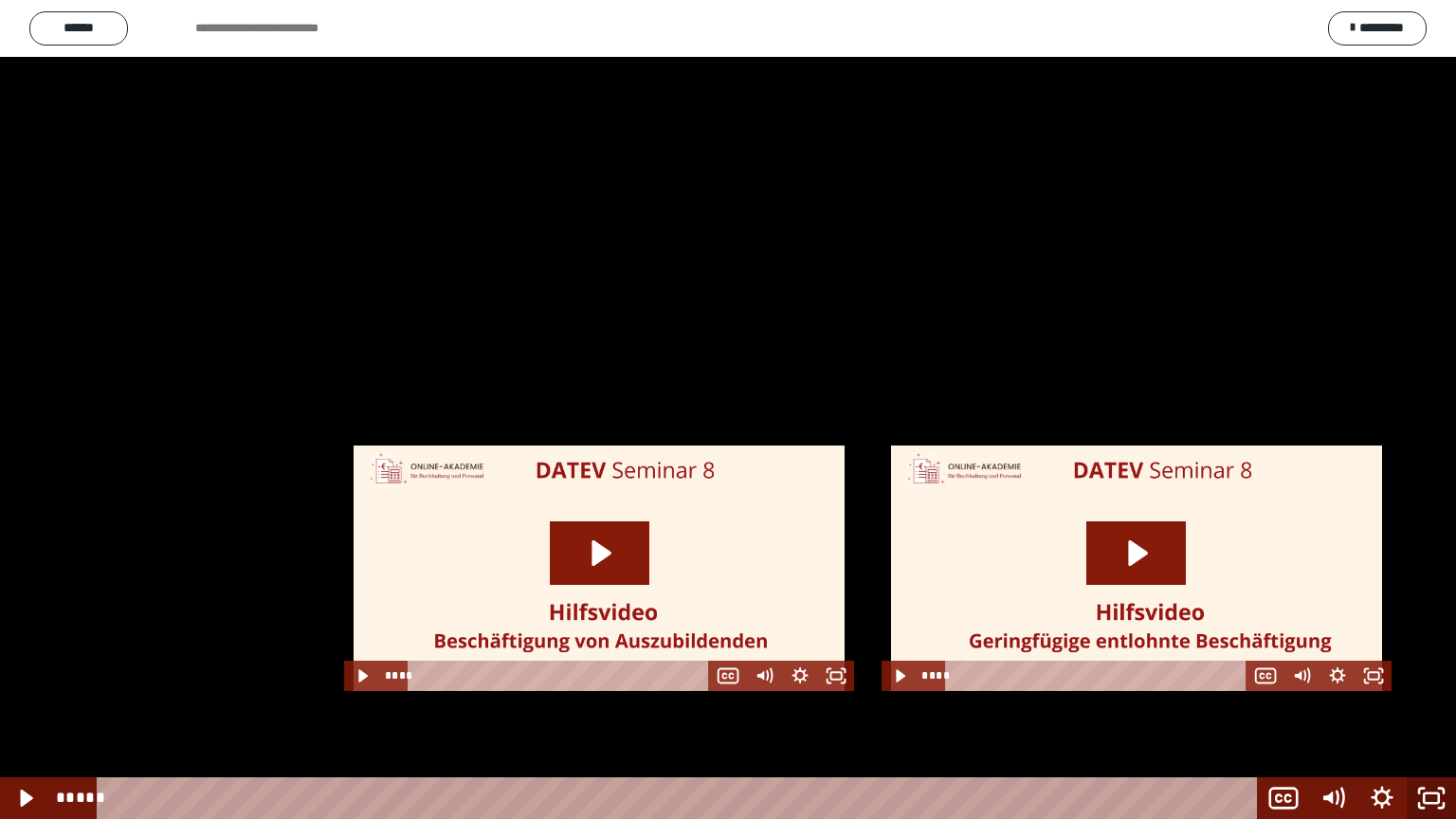 click 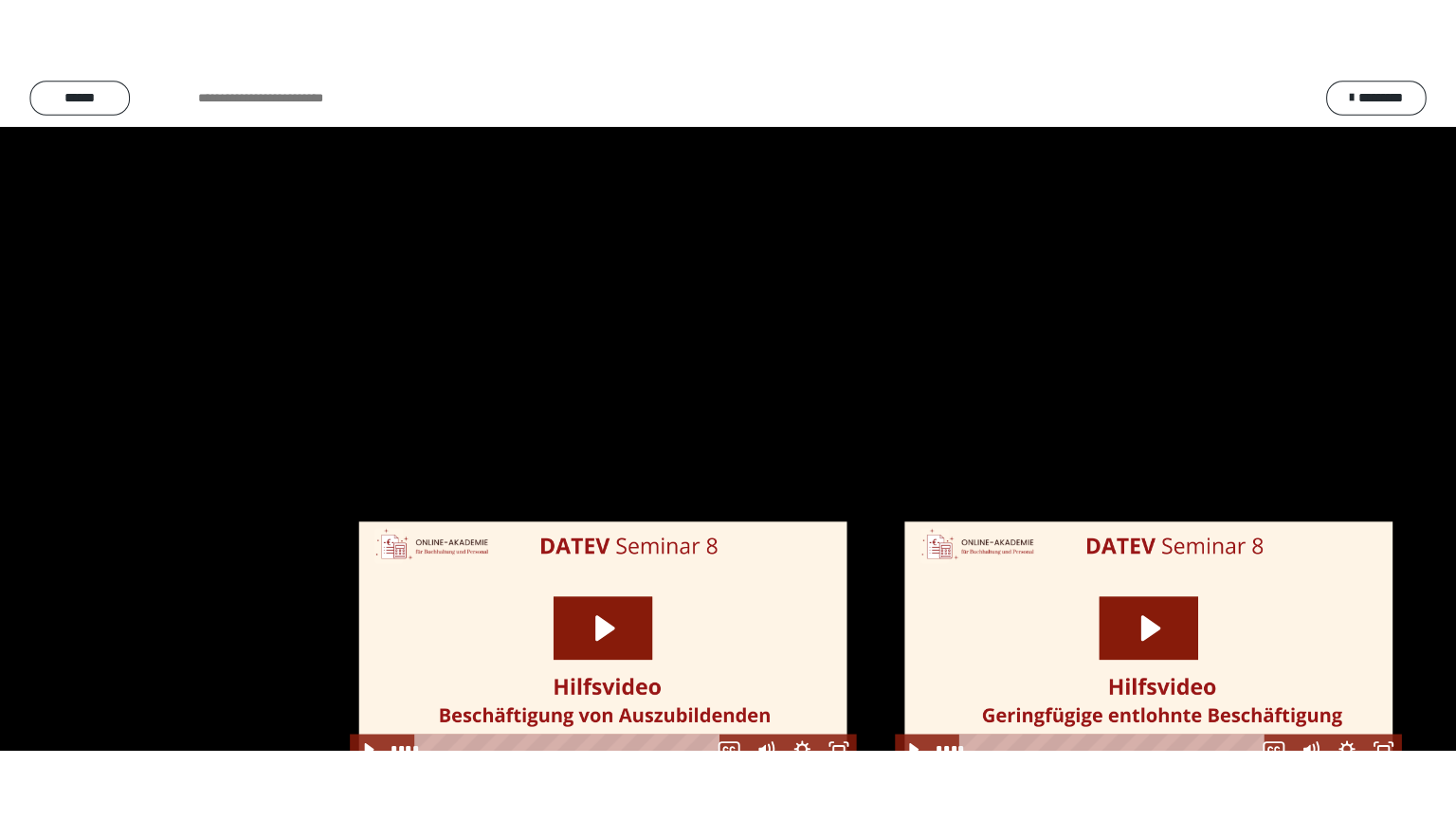 scroll, scrollTop: 2412, scrollLeft: 0, axis: vertical 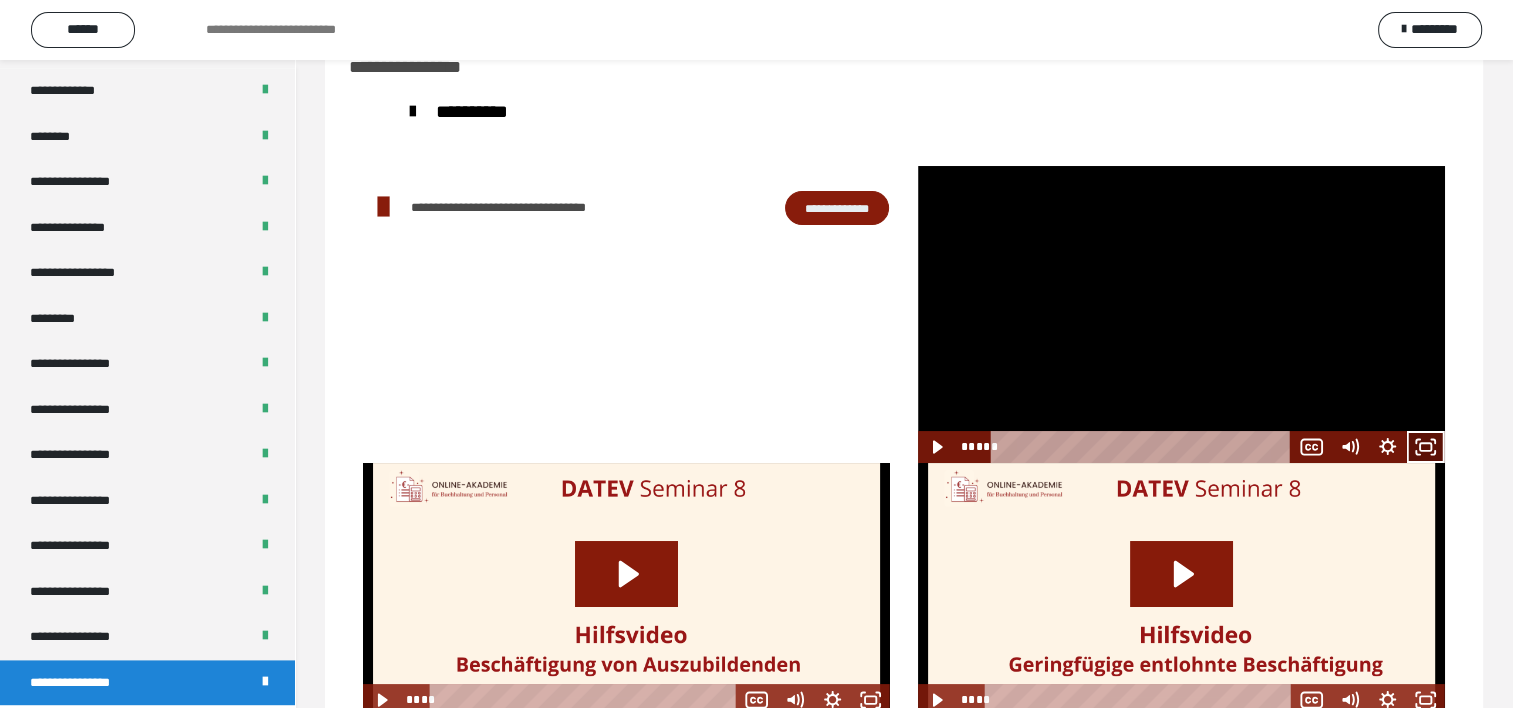 drag, startPoint x: 1420, startPoint y: 439, endPoint x: 1412, endPoint y: 540, distance: 101.31634 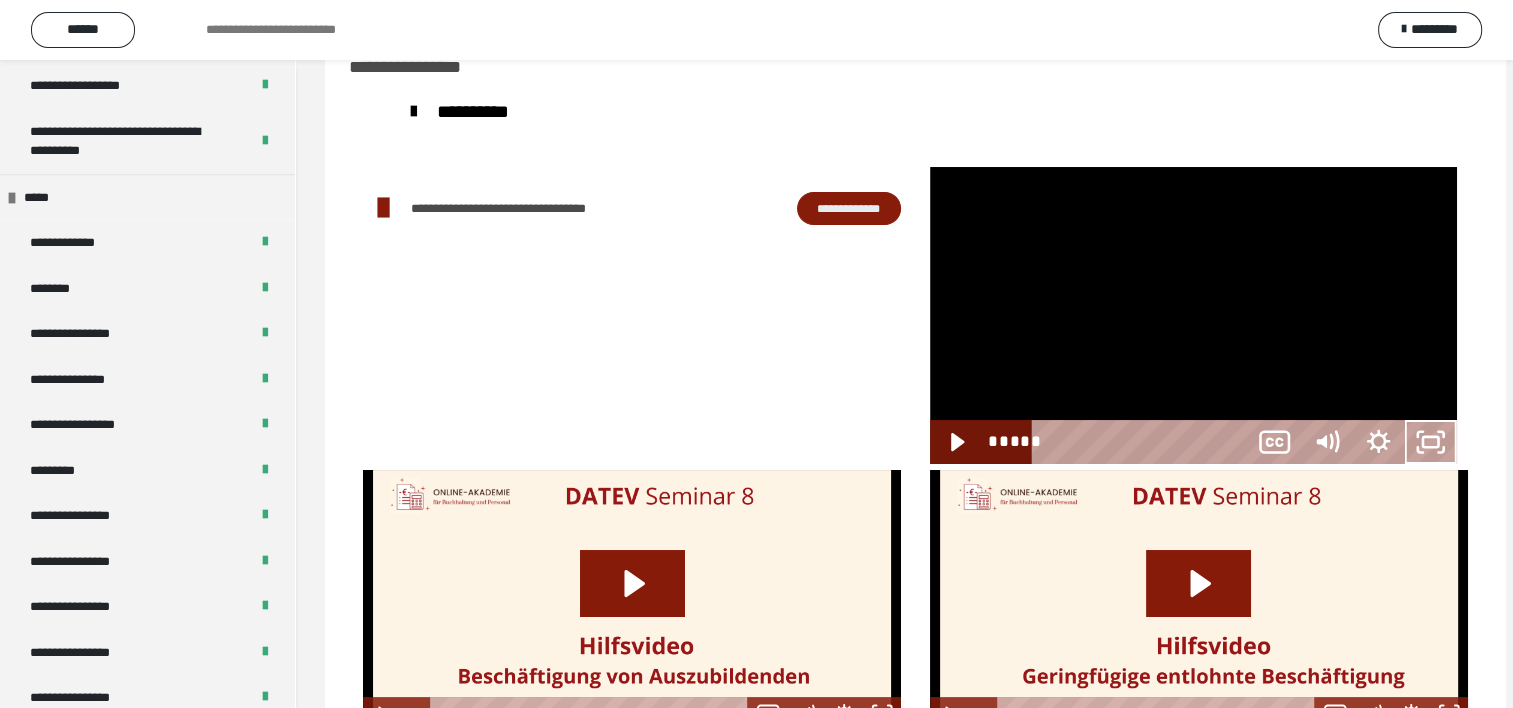 scroll, scrollTop: 2388, scrollLeft: 0, axis: vertical 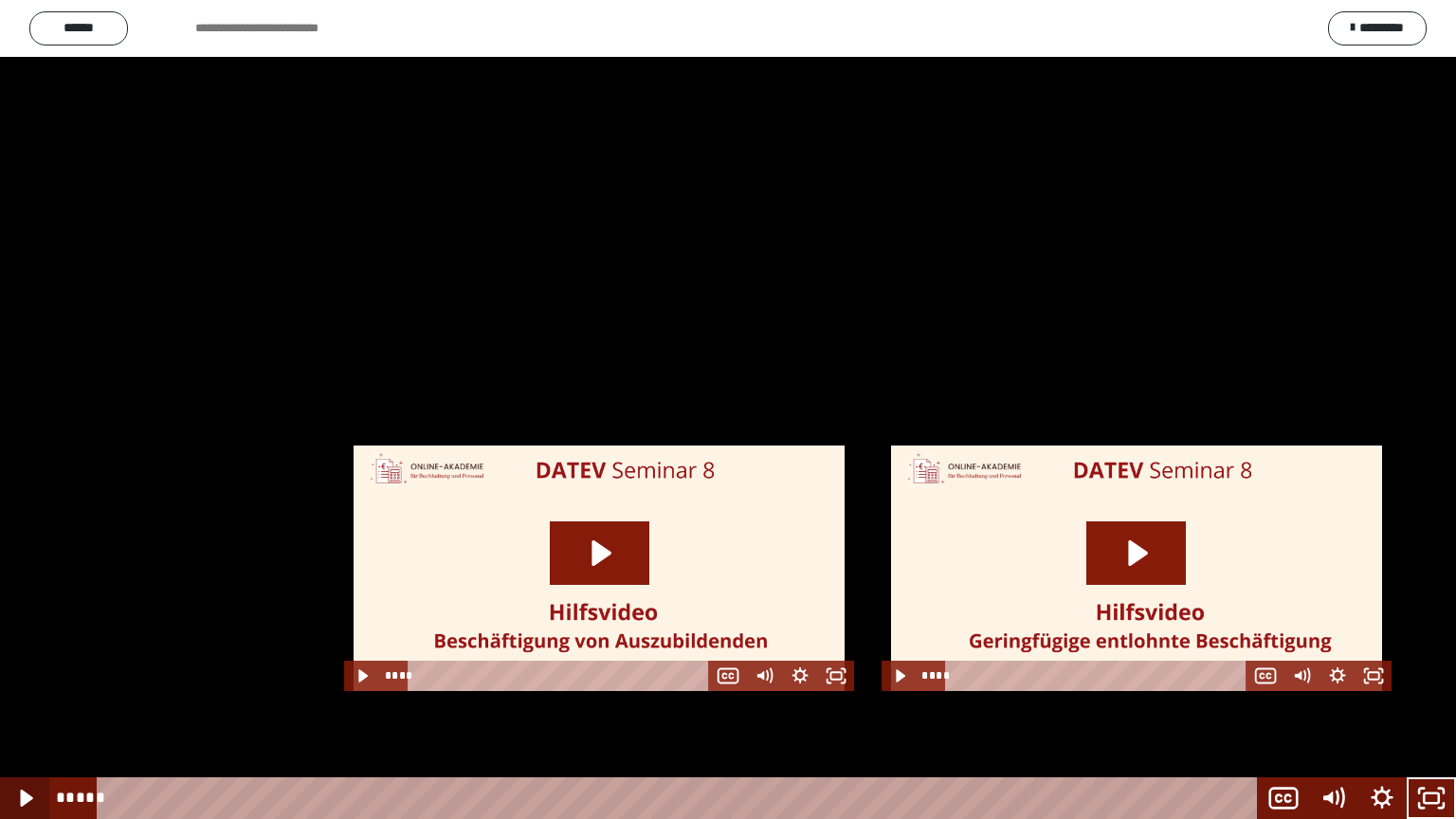 click 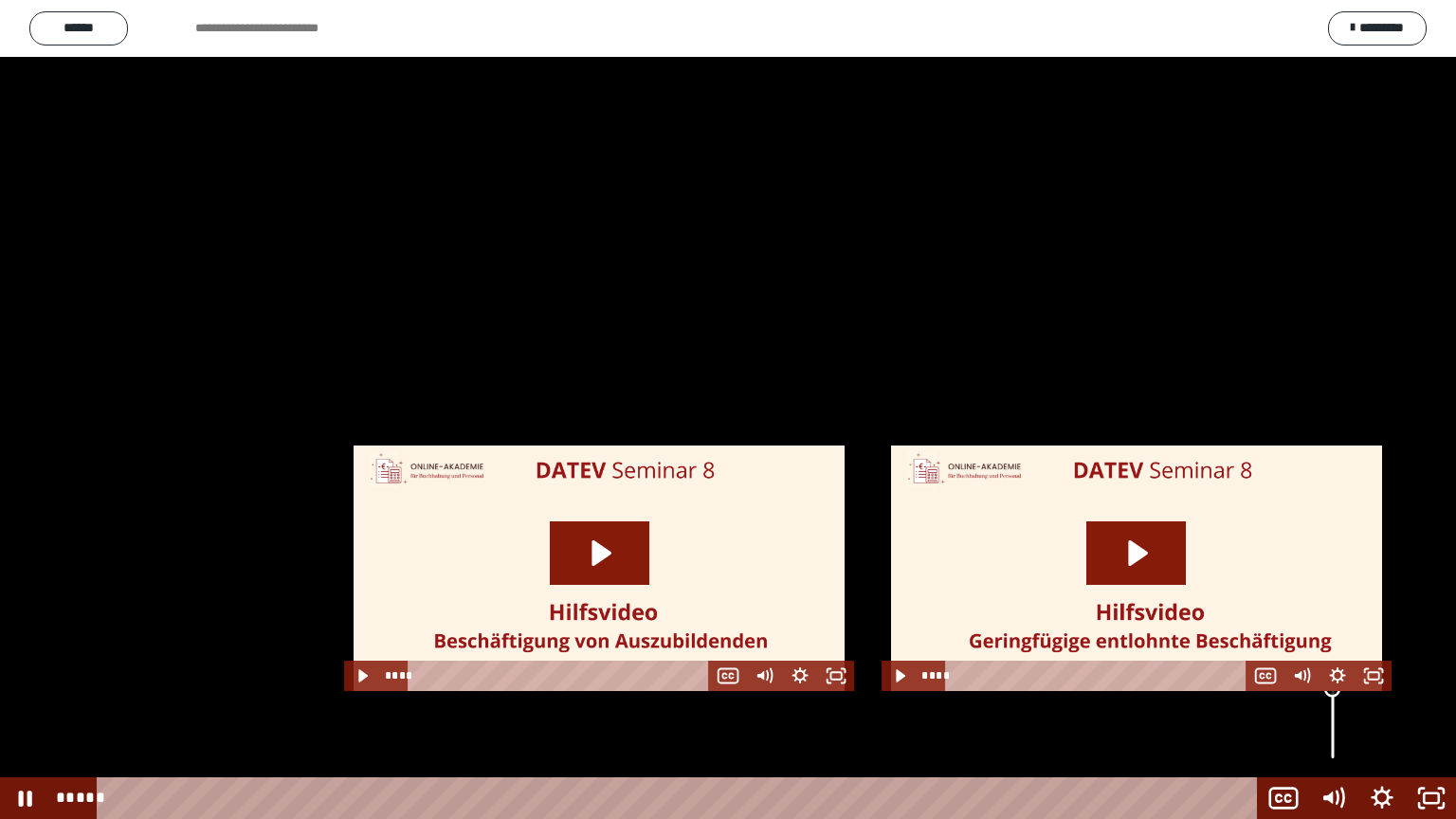 click at bounding box center (1333, 689) 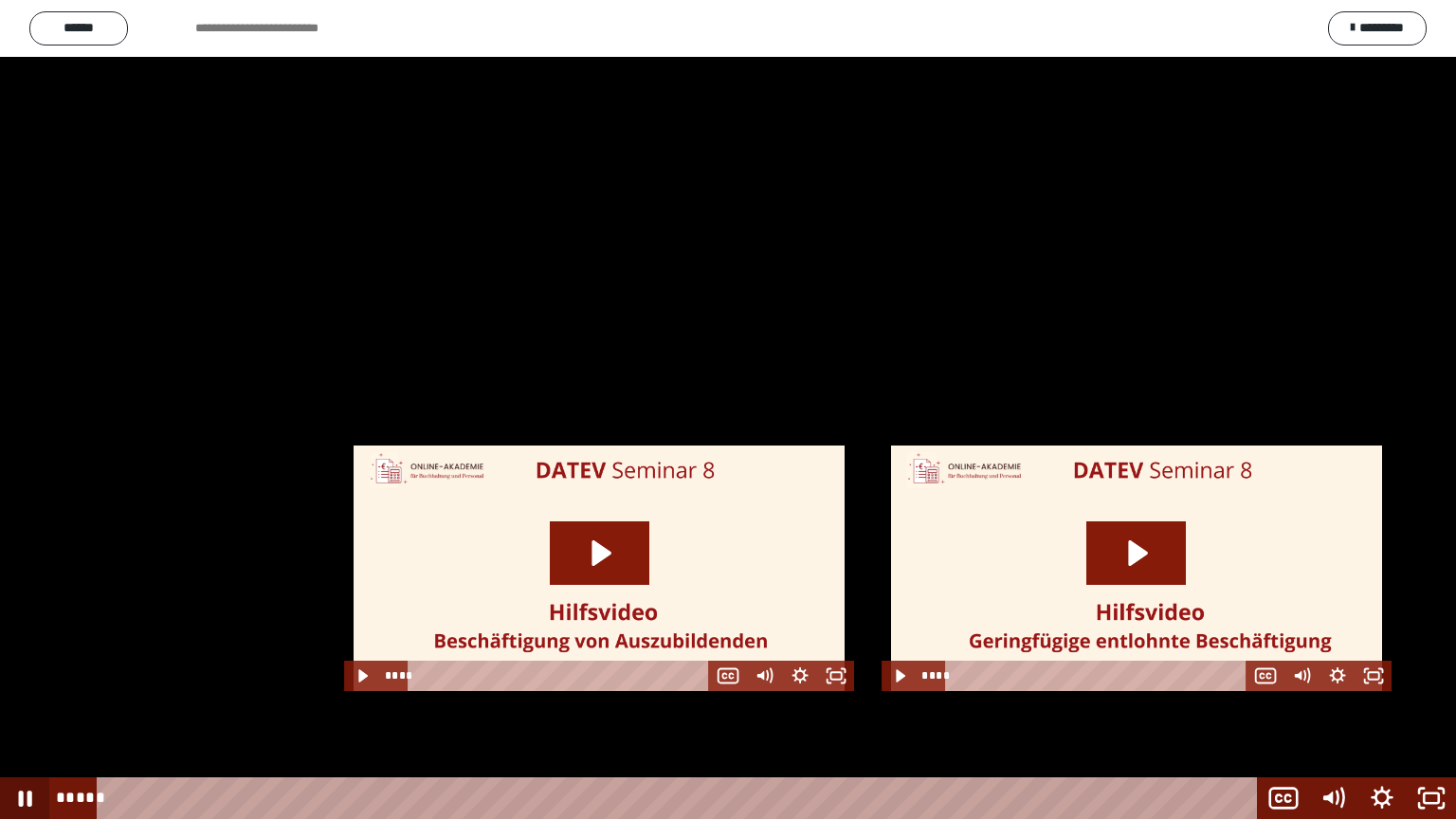click 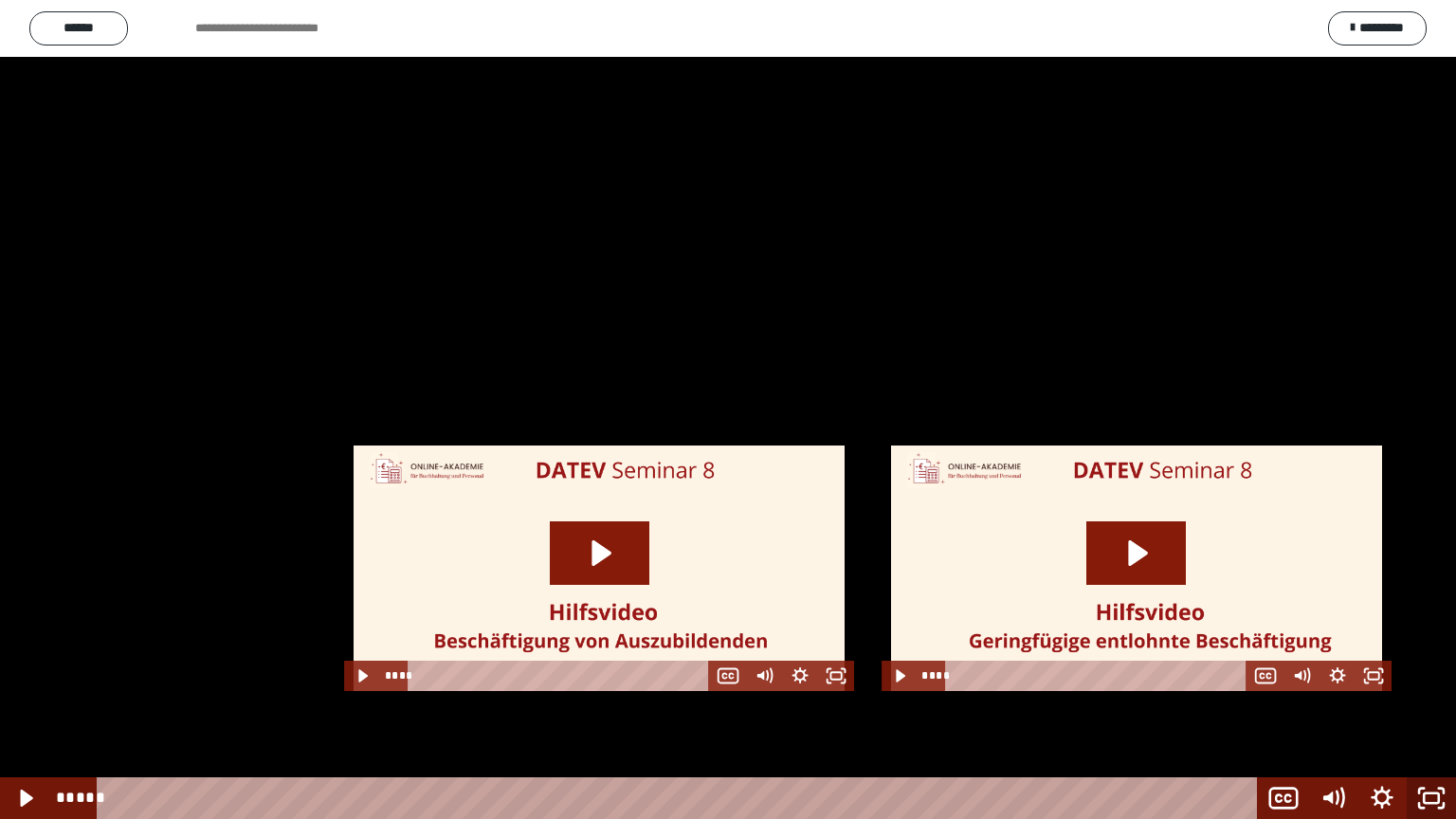 click 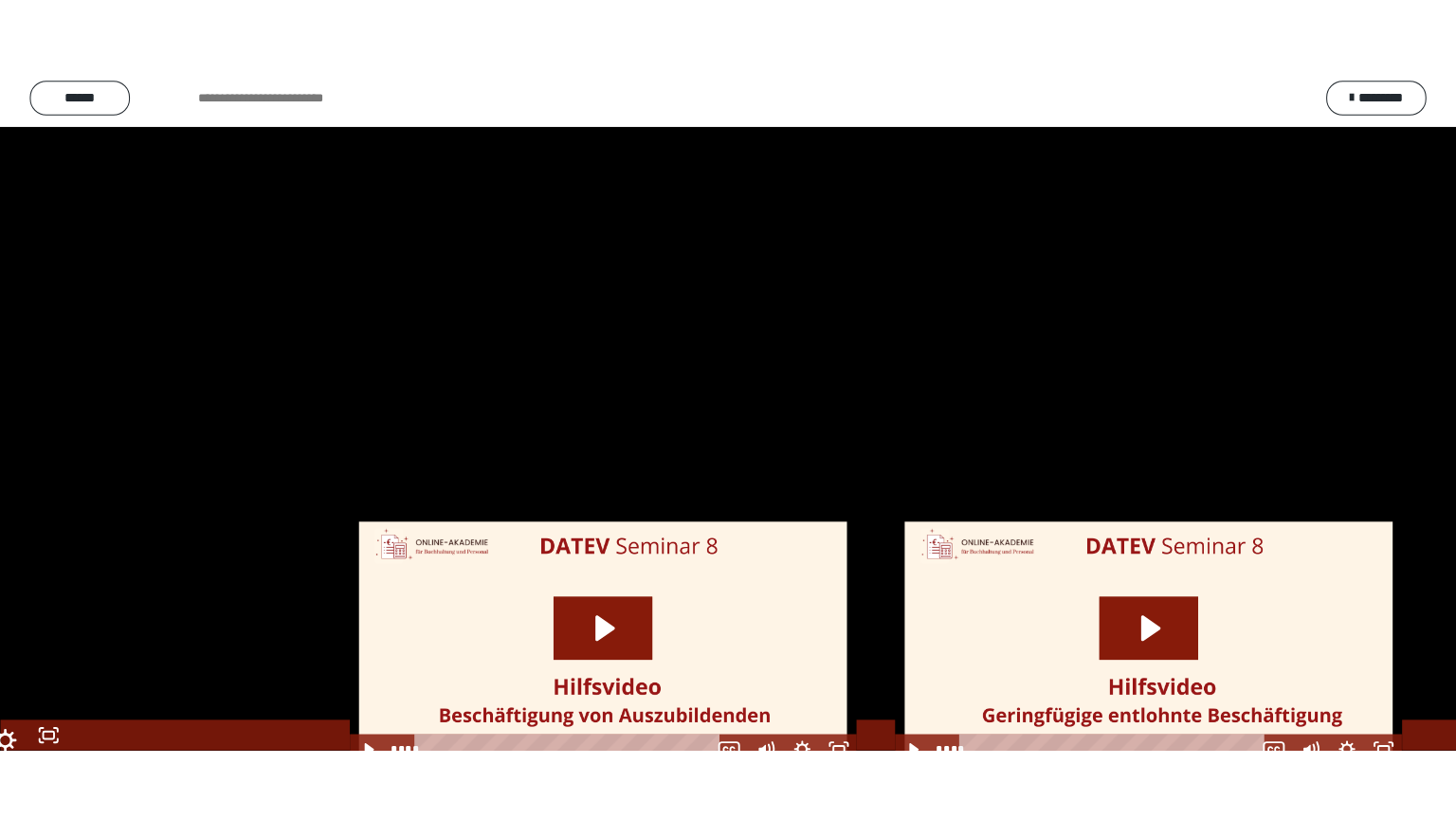 scroll, scrollTop: 2412, scrollLeft: 0, axis: vertical 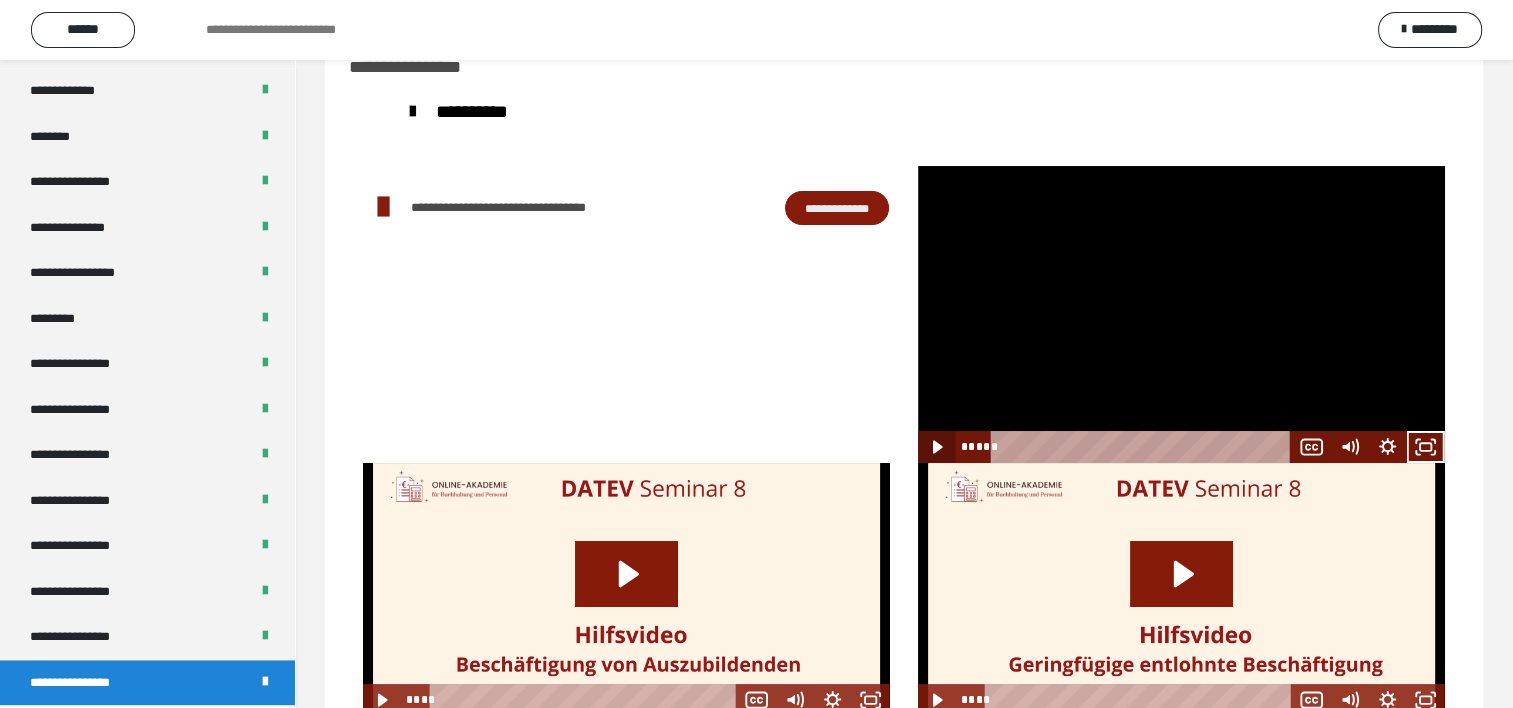 click 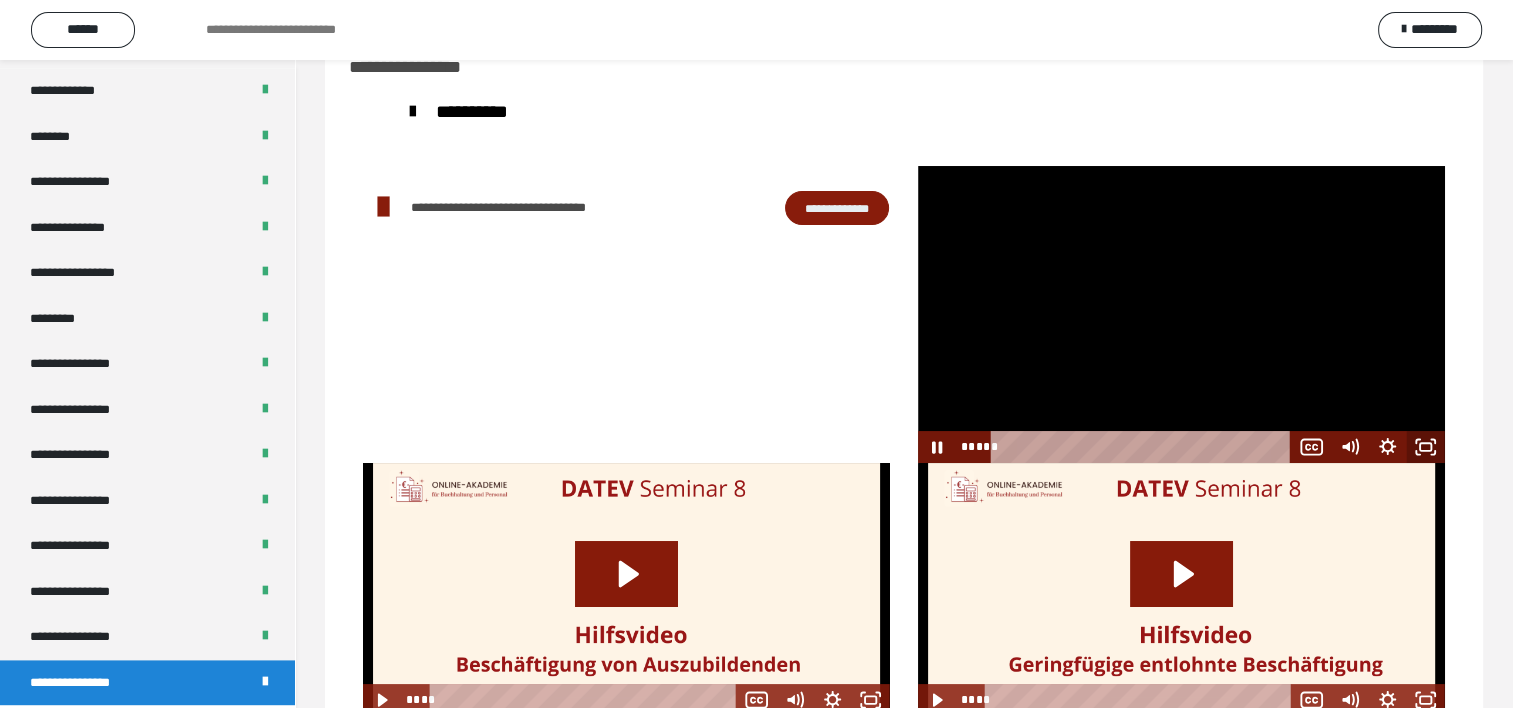 click 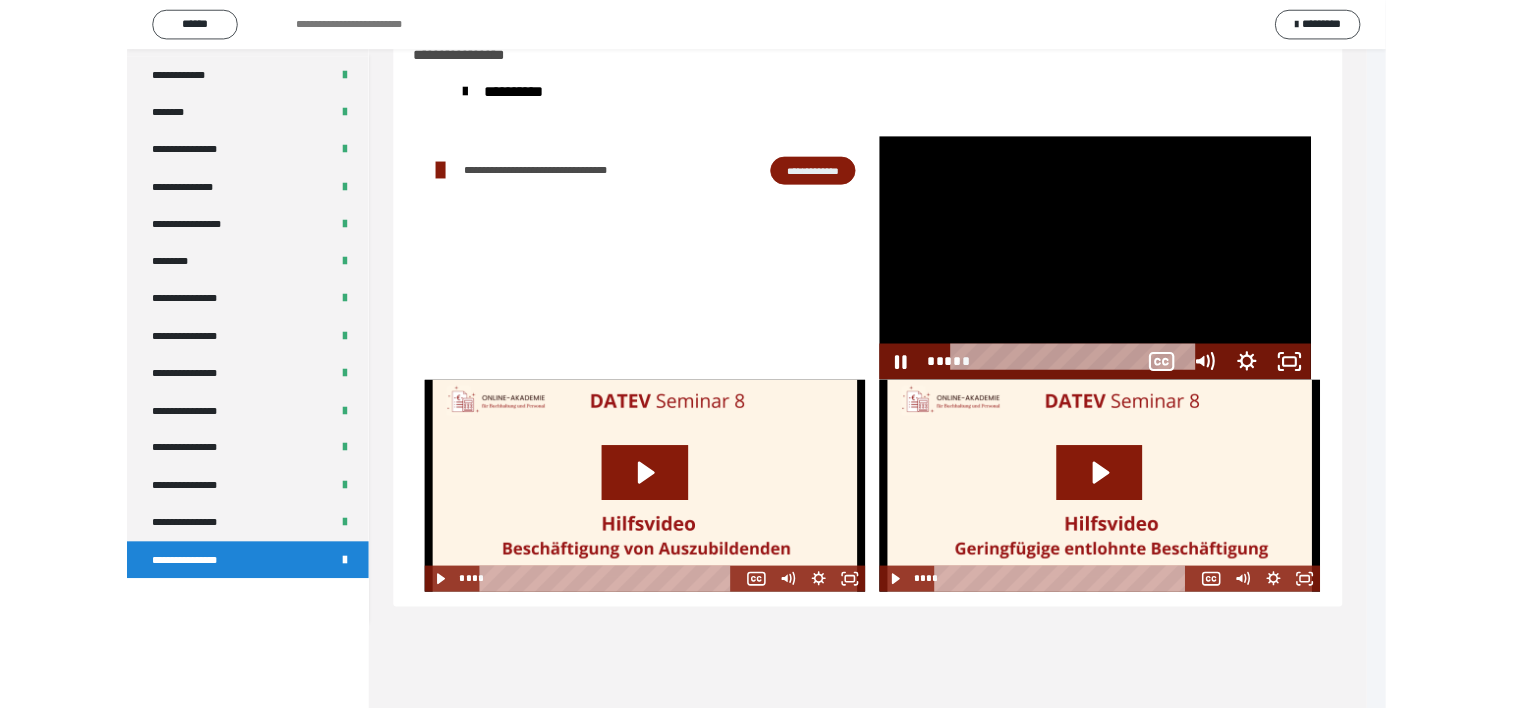 scroll, scrollTop: 2388, scrollLeft: 0, axis: vertical 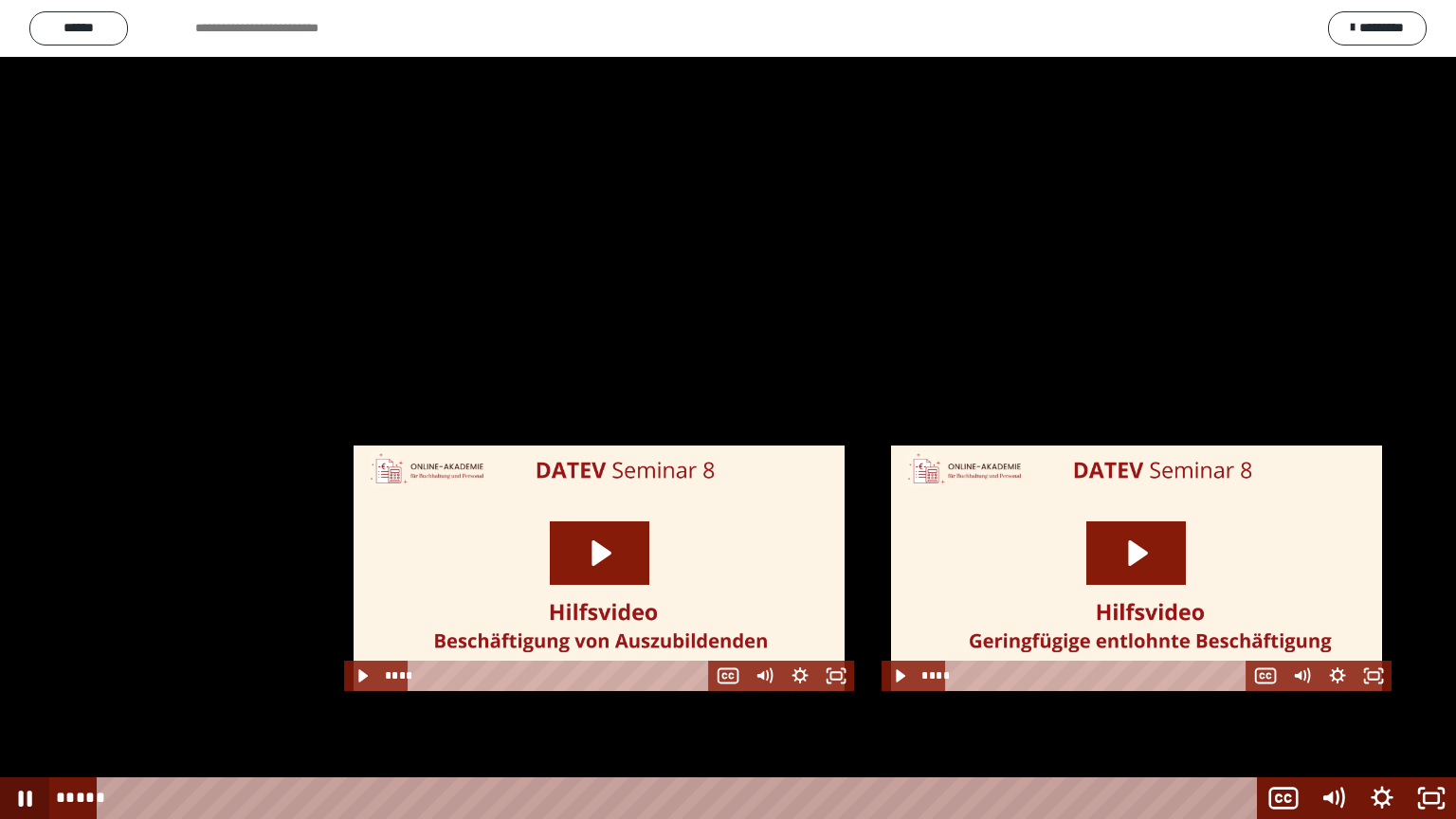 click 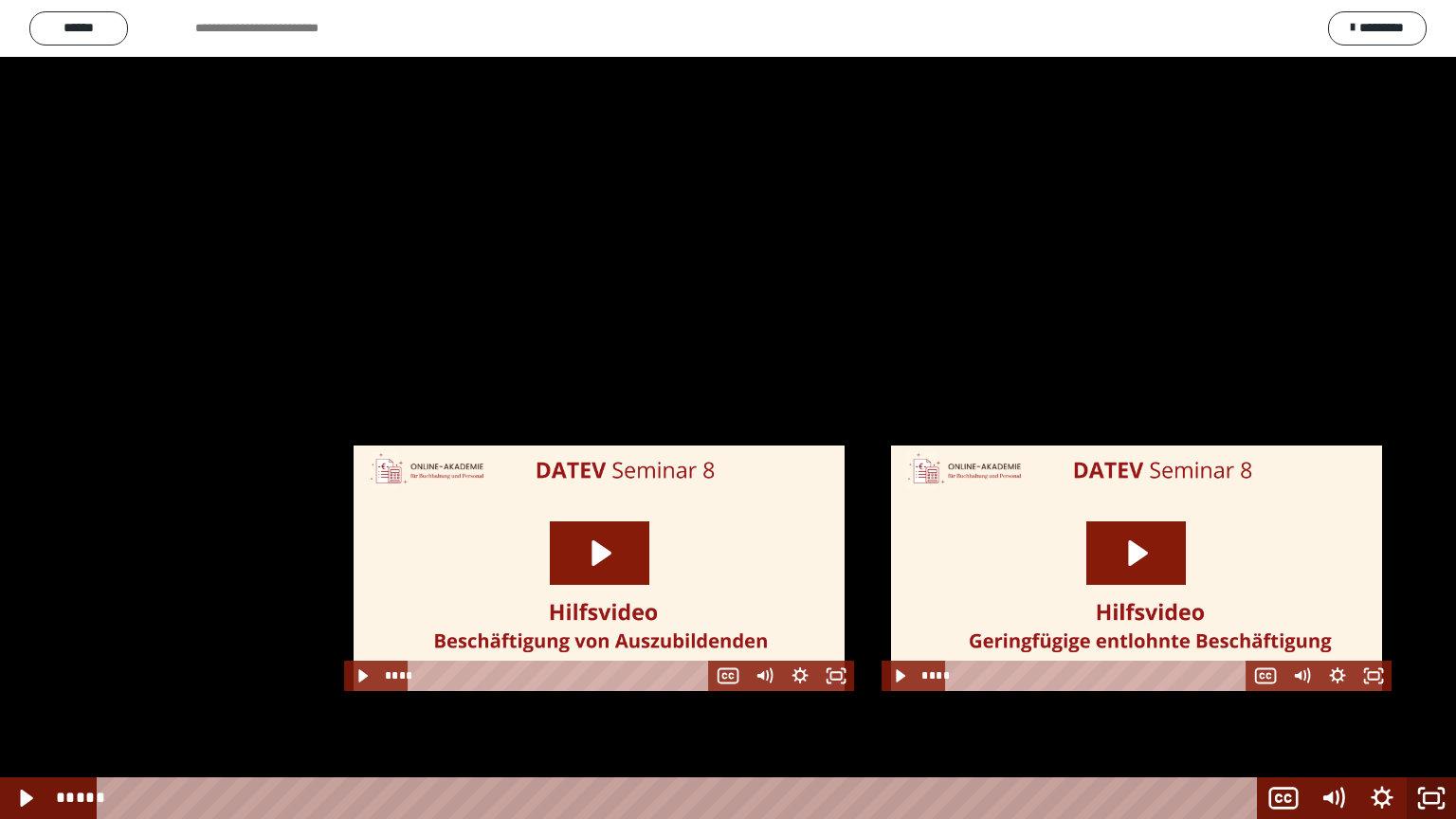 click 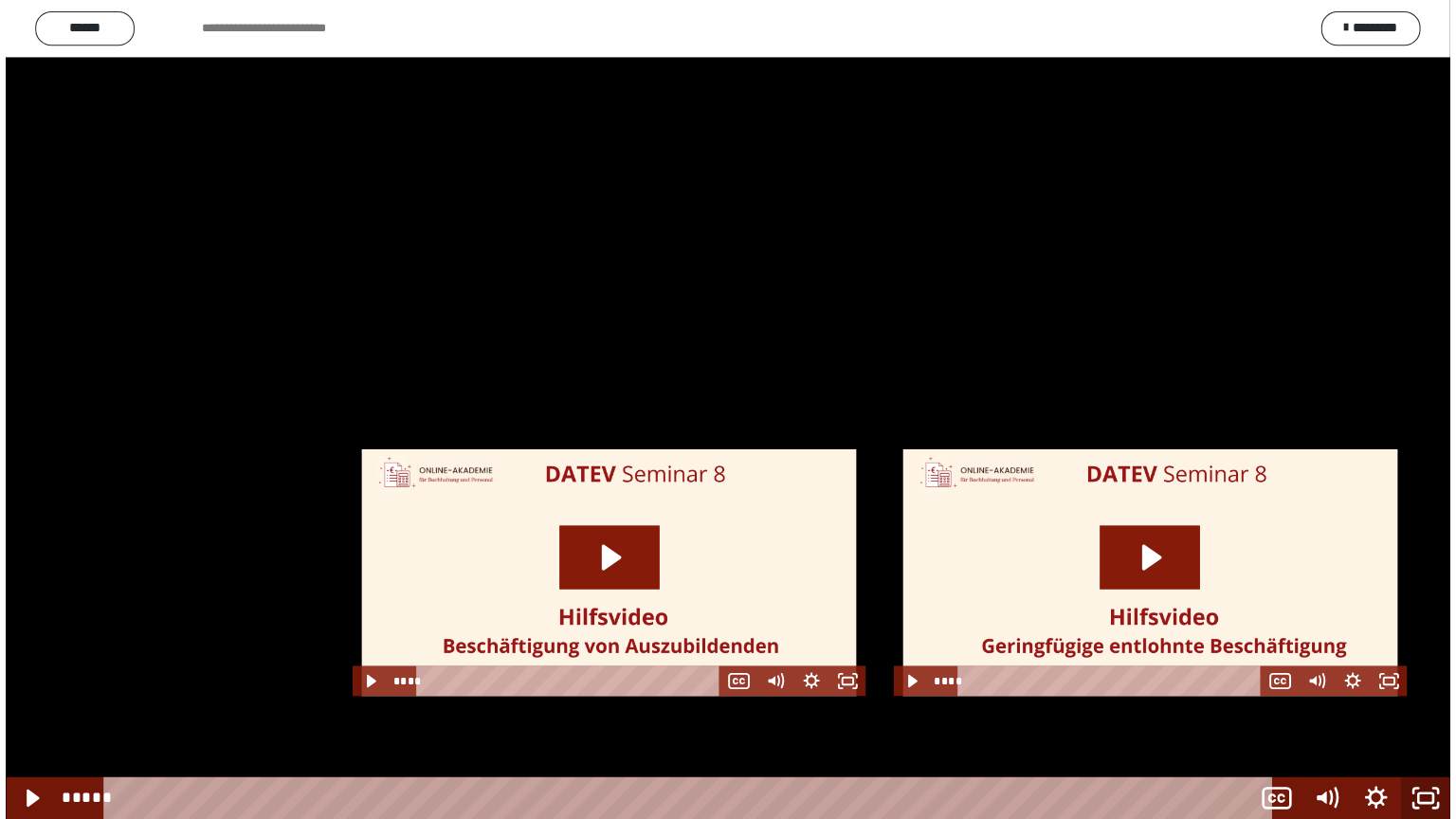 scroll, scrollTop: 2412, scrollLeft: 0, axis: vertical 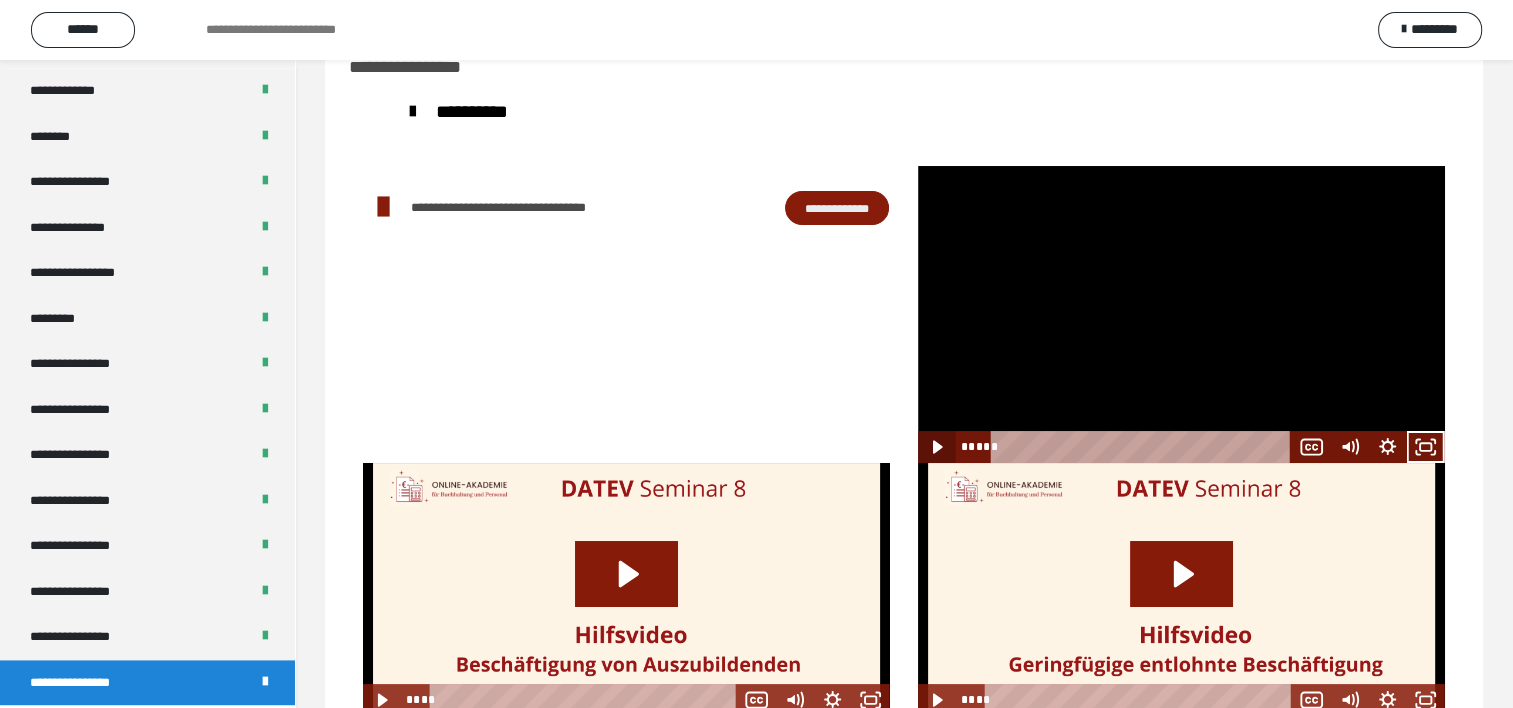click 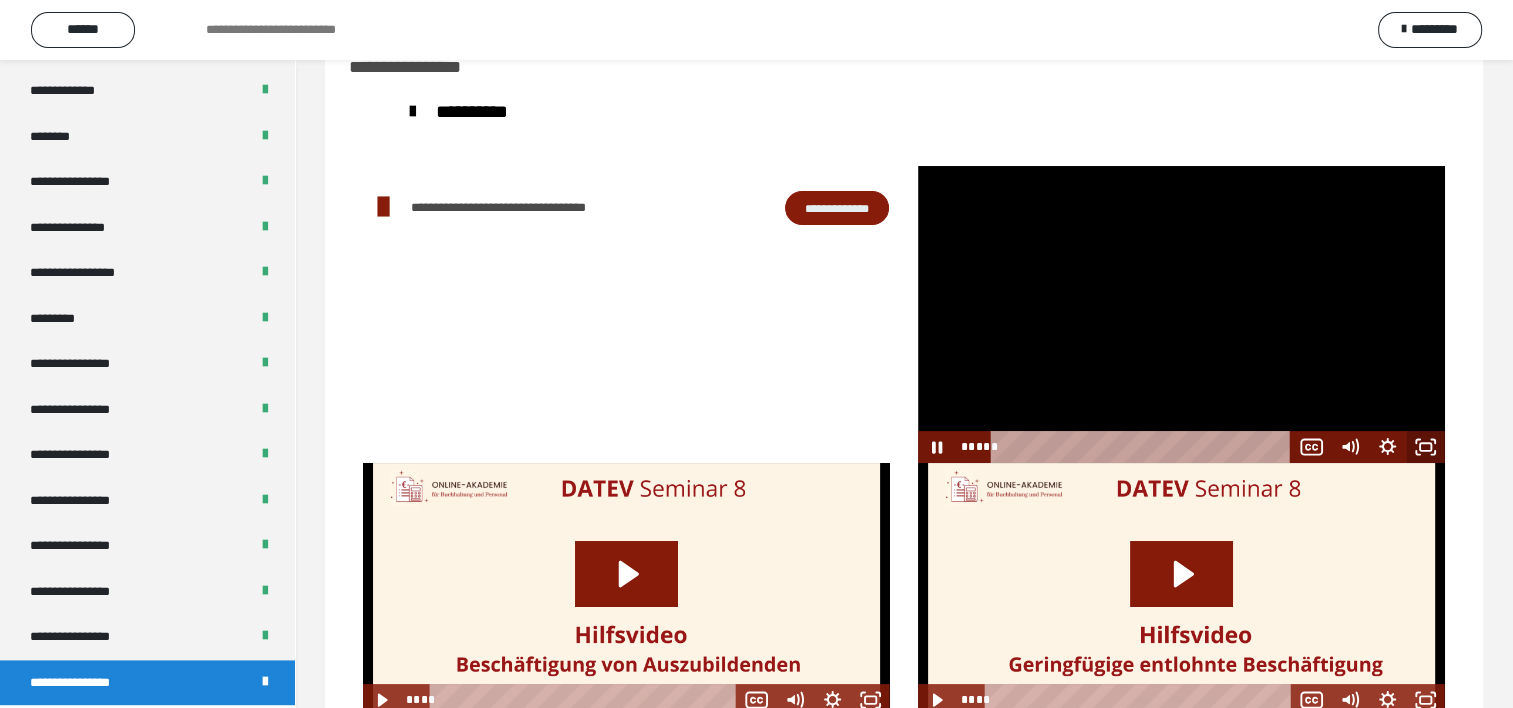 click 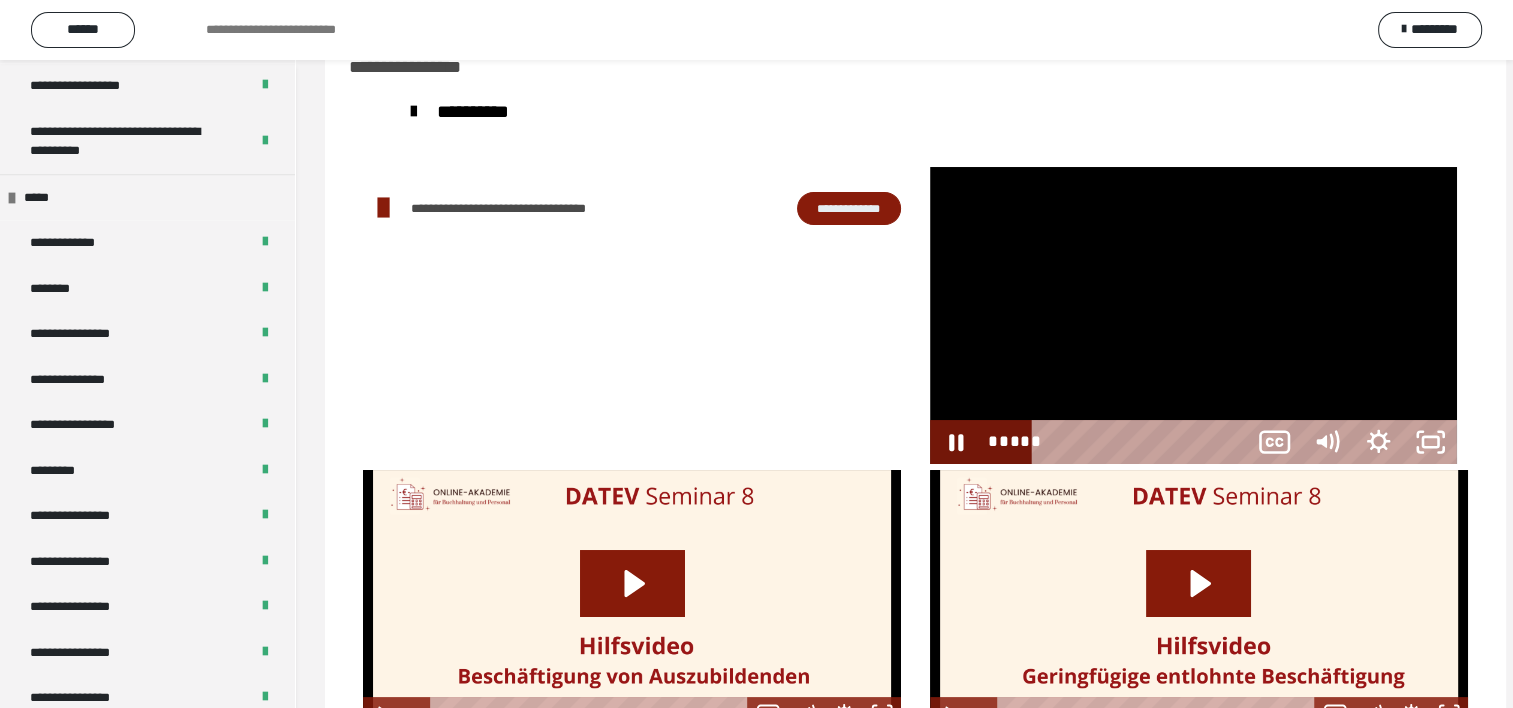 scroll, scrollTop: 2388, scrollLeft: 0, axis: vertical 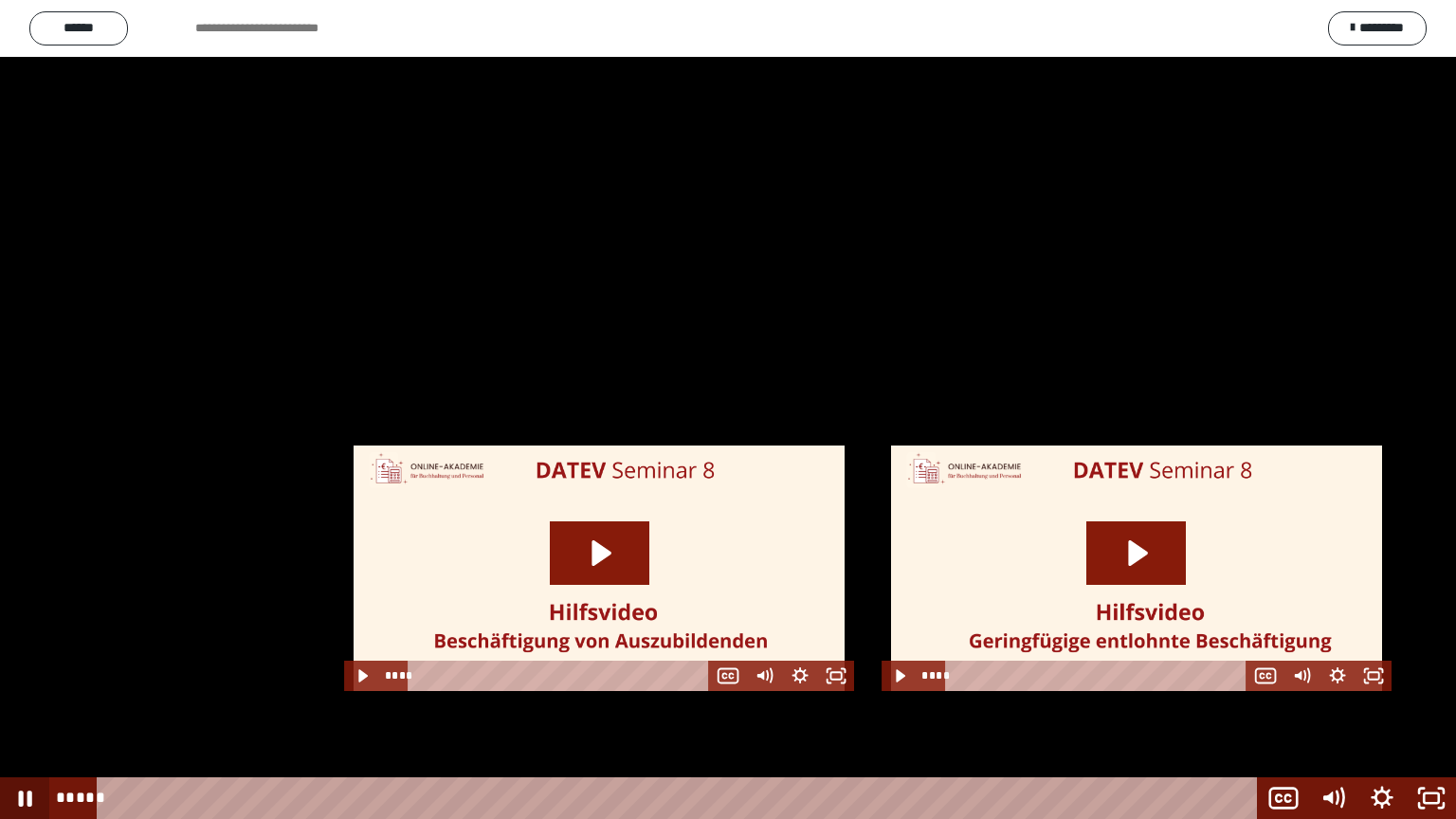 click 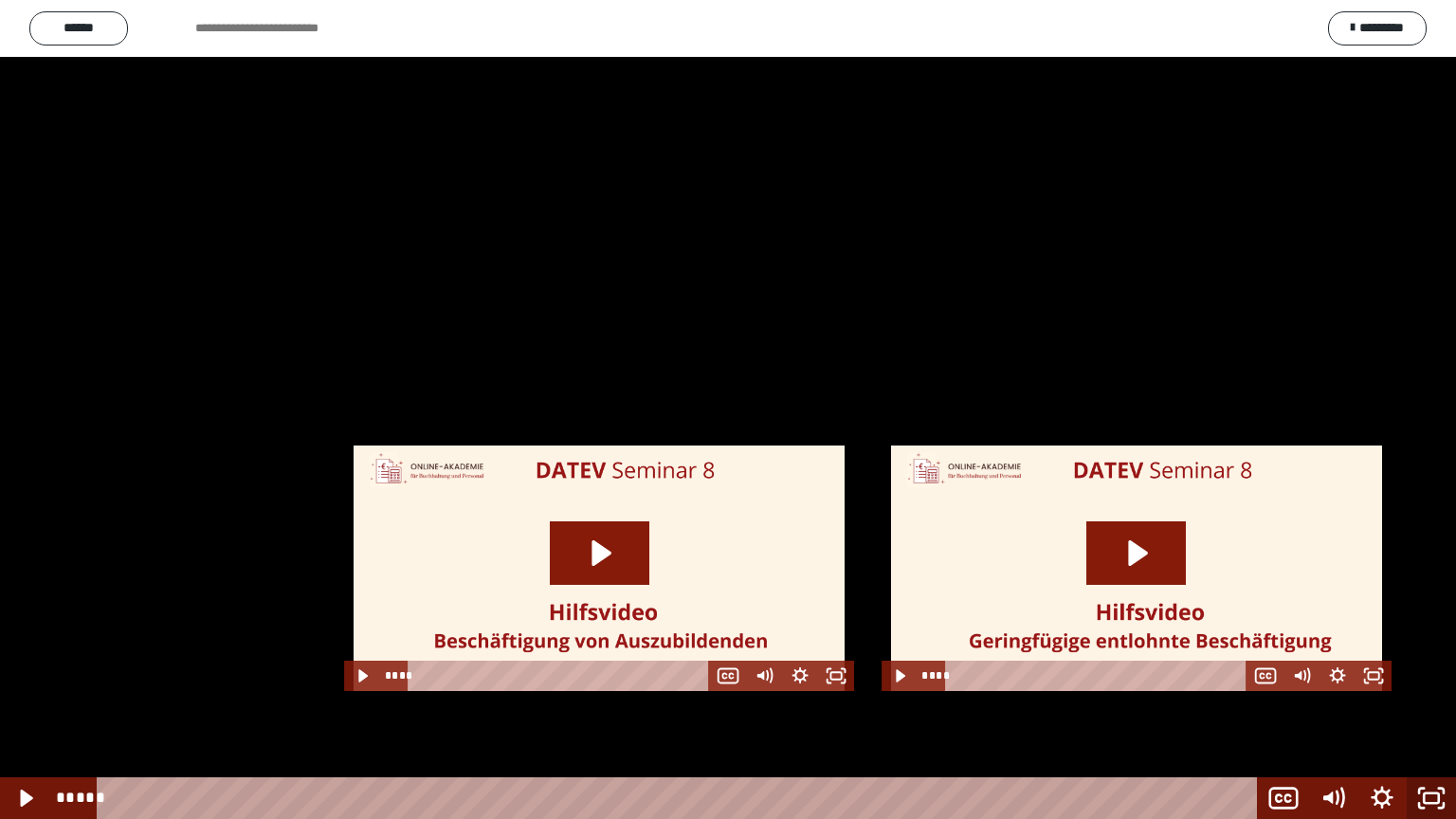 click 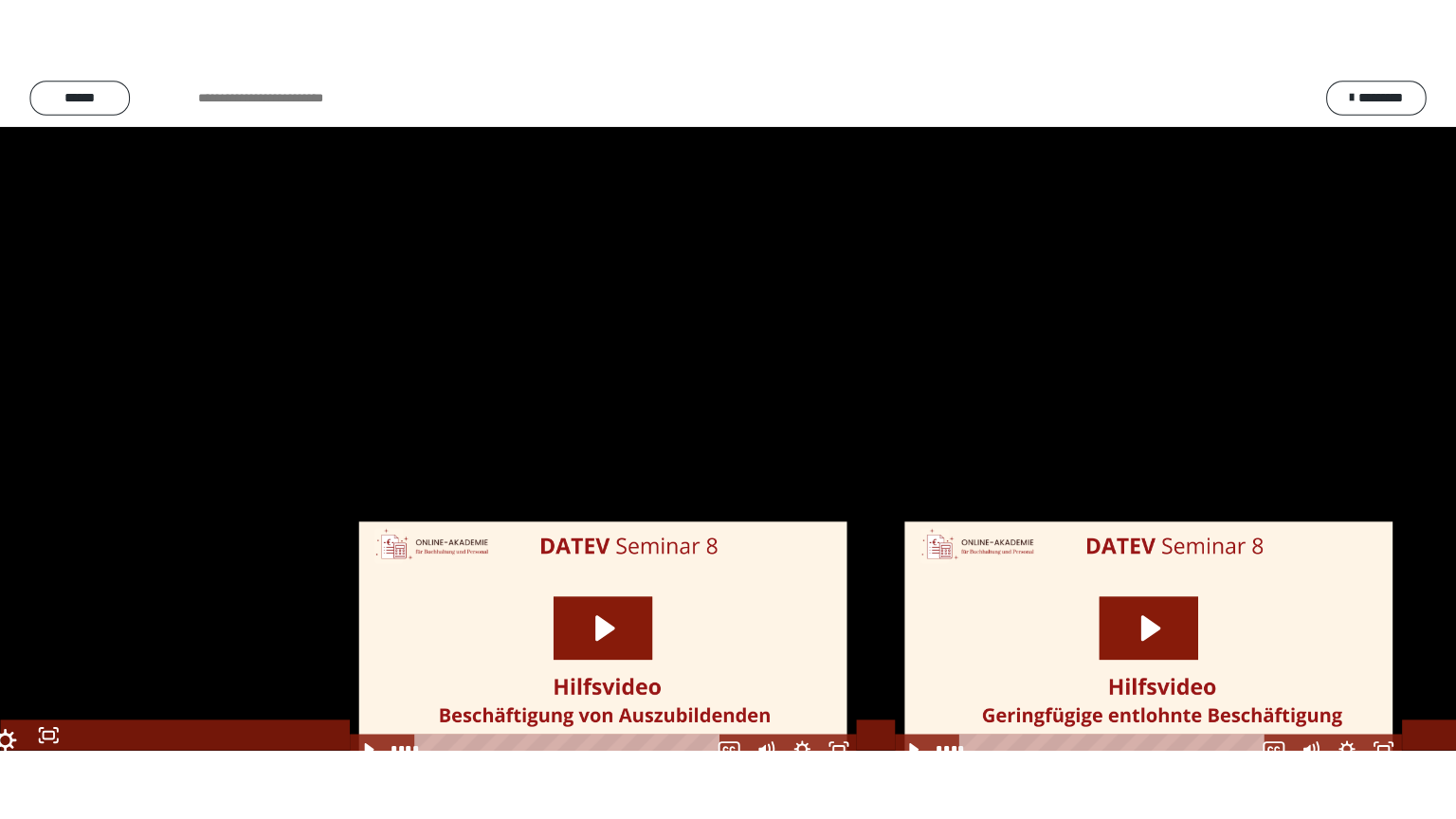 scroll, scrollTop: 2412, scrollLeft: 0, axis: vertical 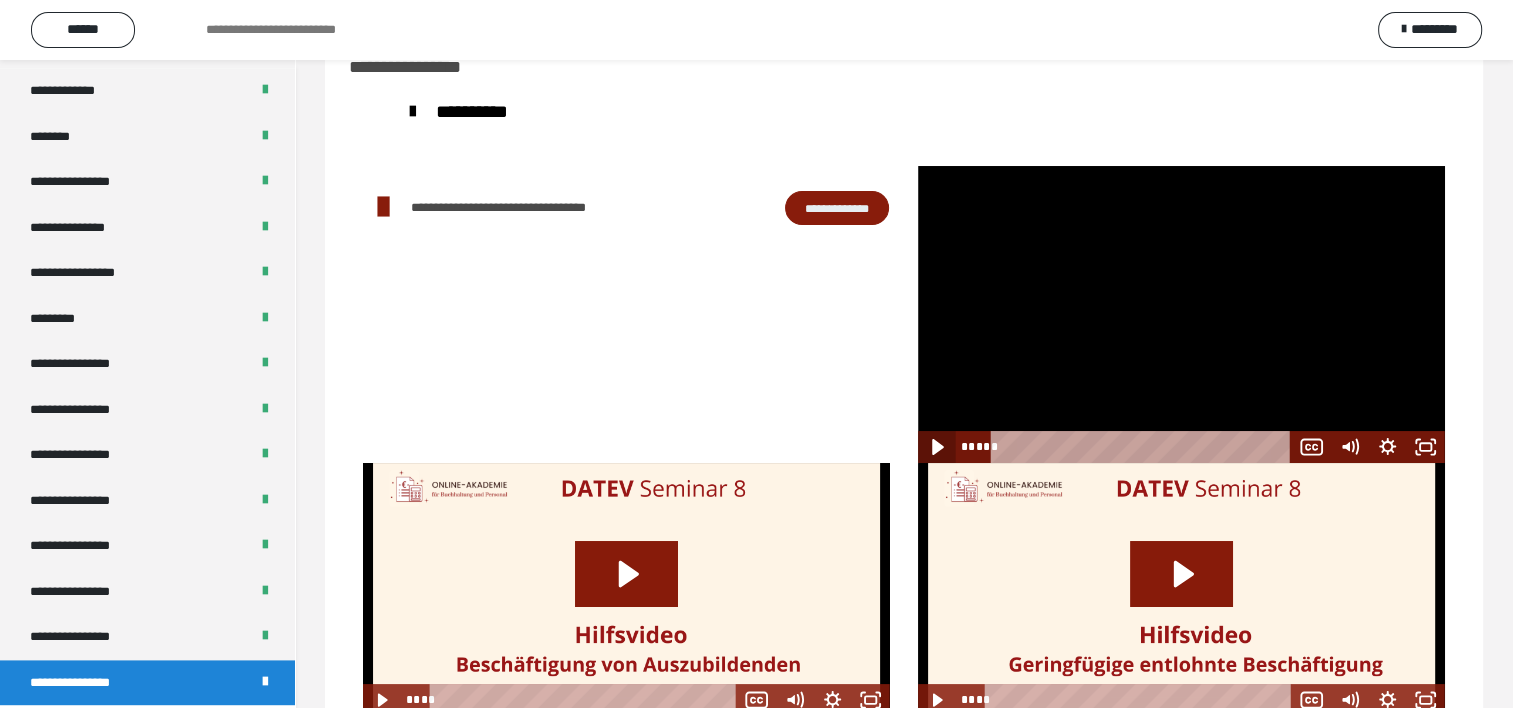drag, startPoint x: 931, startPoint y: 445, endPoint x: 966, endPoint y: 451, distance: 35.510563 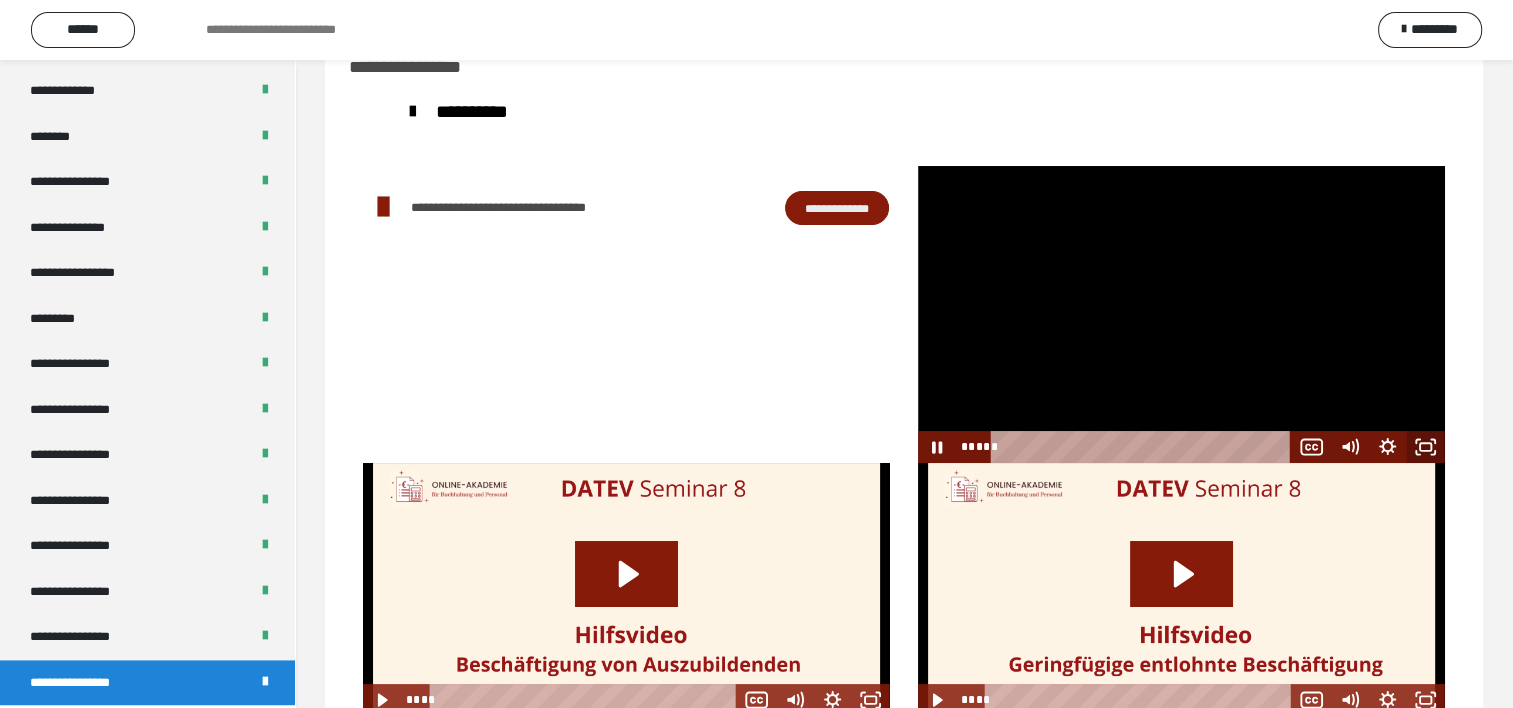 click 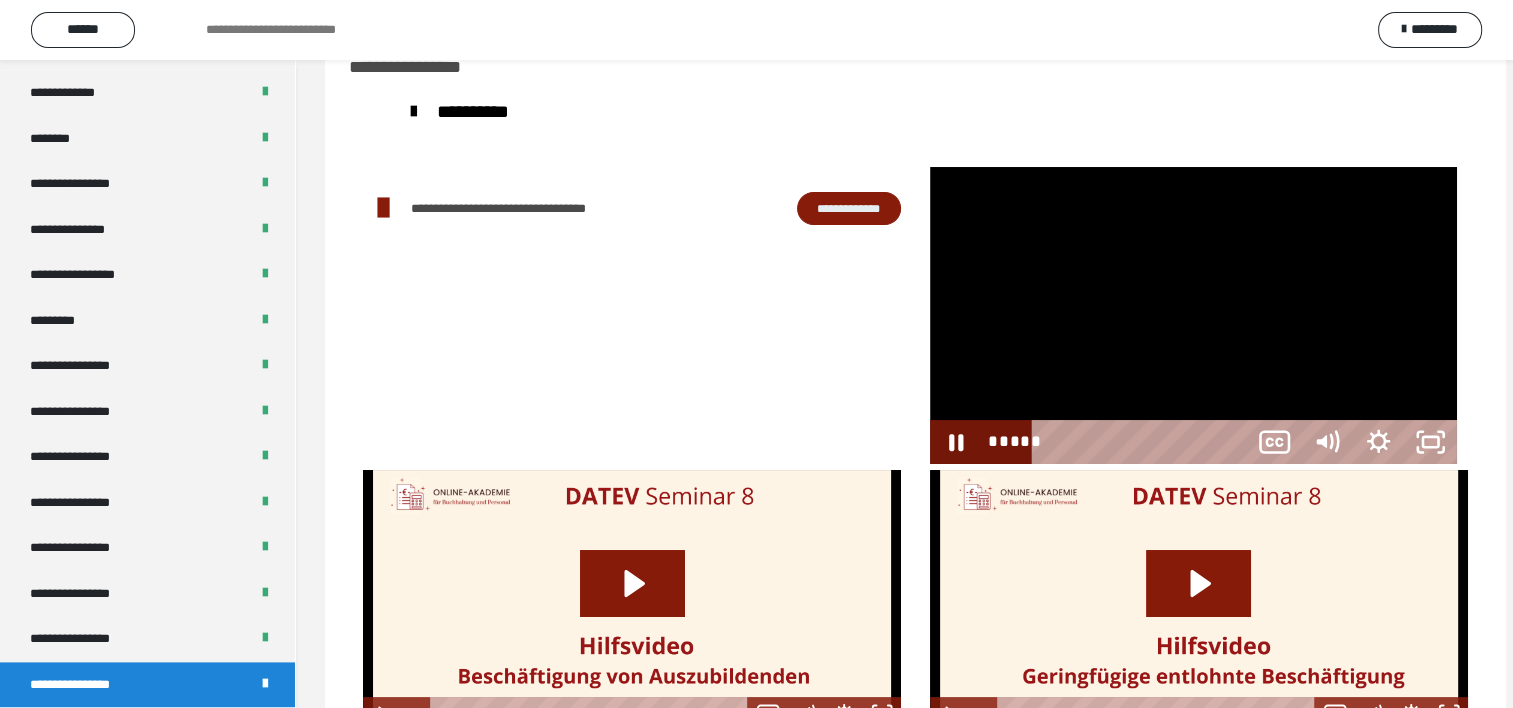 scroll, scrollTop: 2388, scrollLeft: 0, axis: vertical 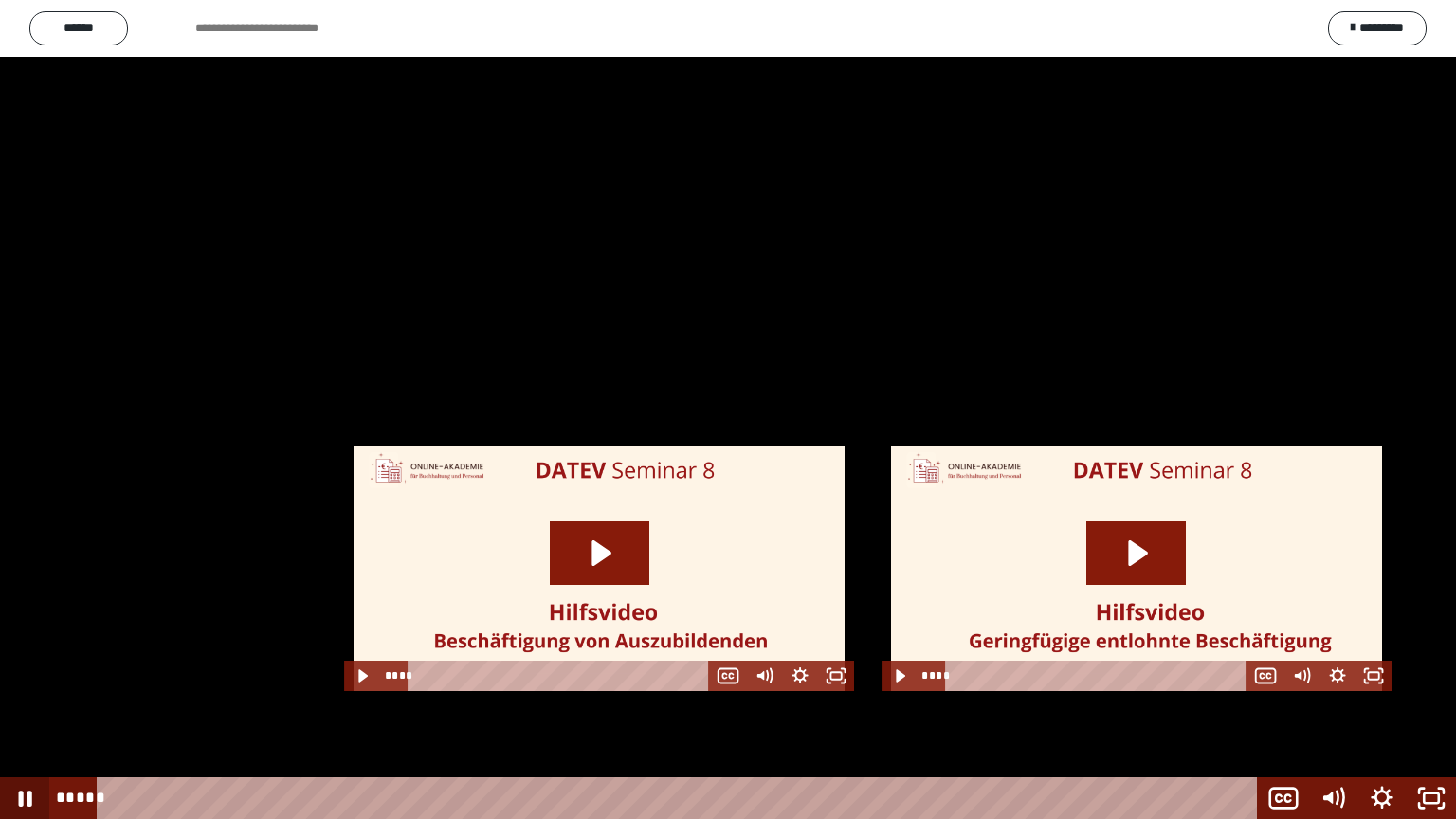 click 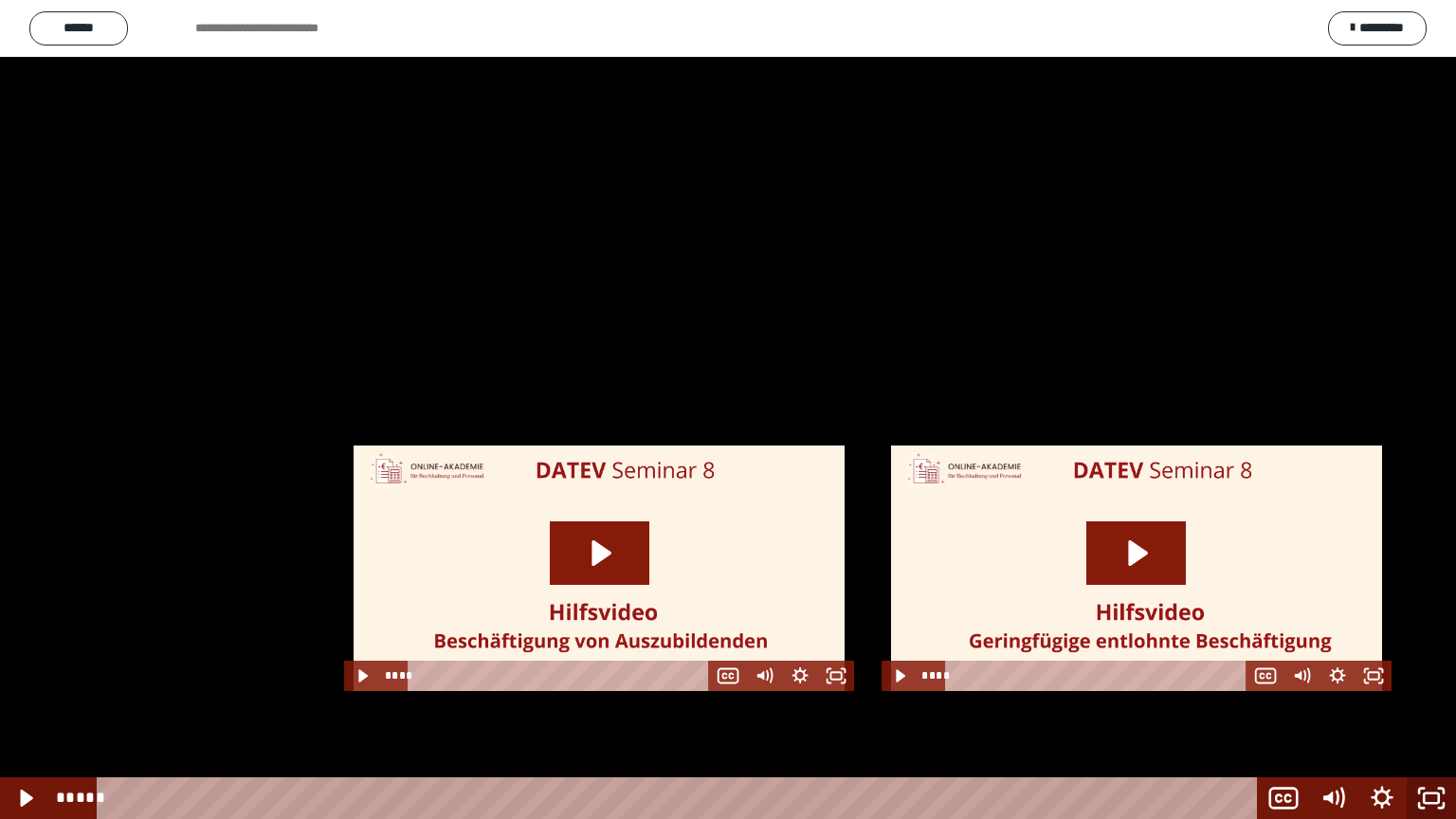 click 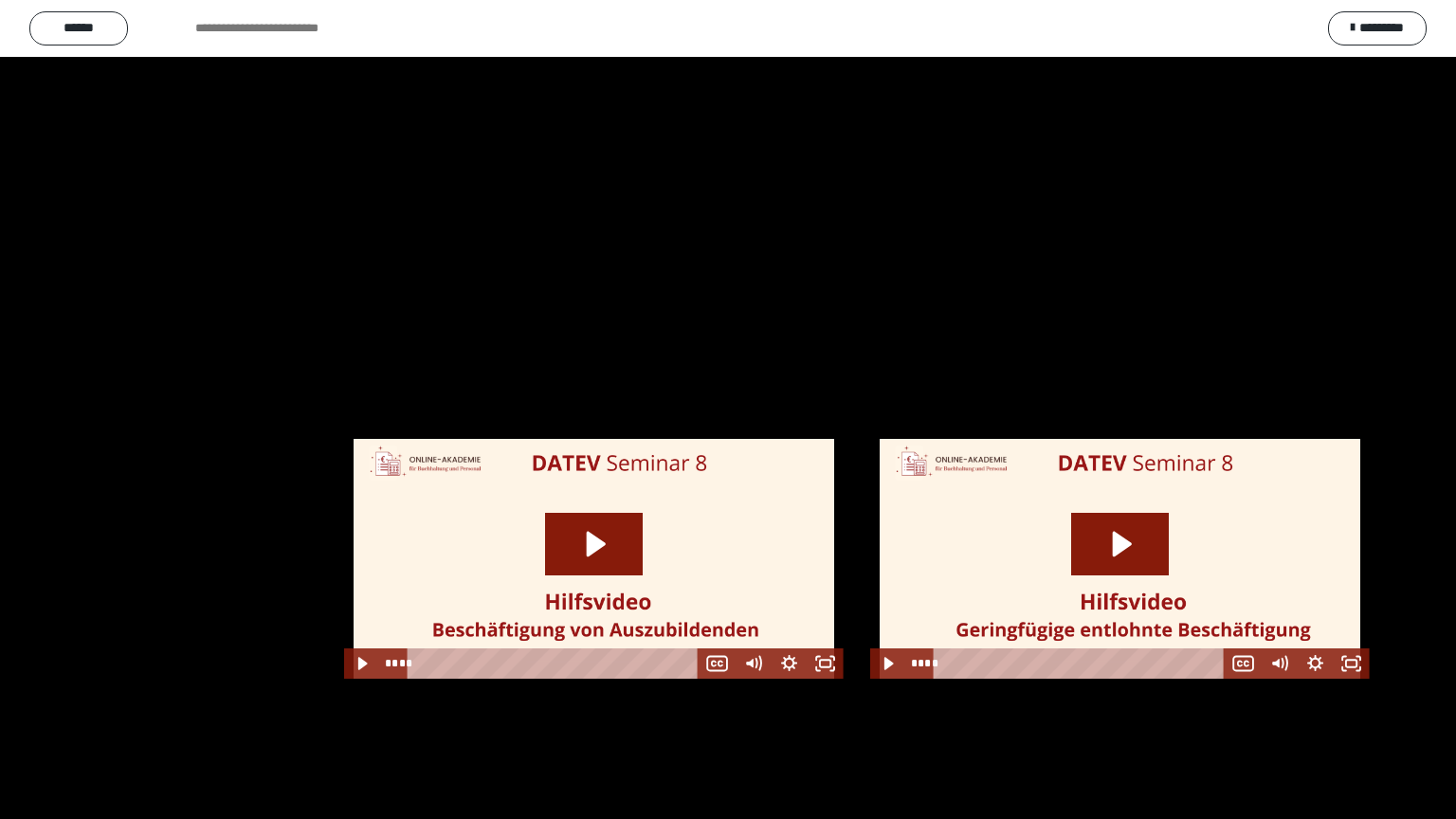 scroll, scrollTop: 2412, scrollLeft: 0, axis: vertical 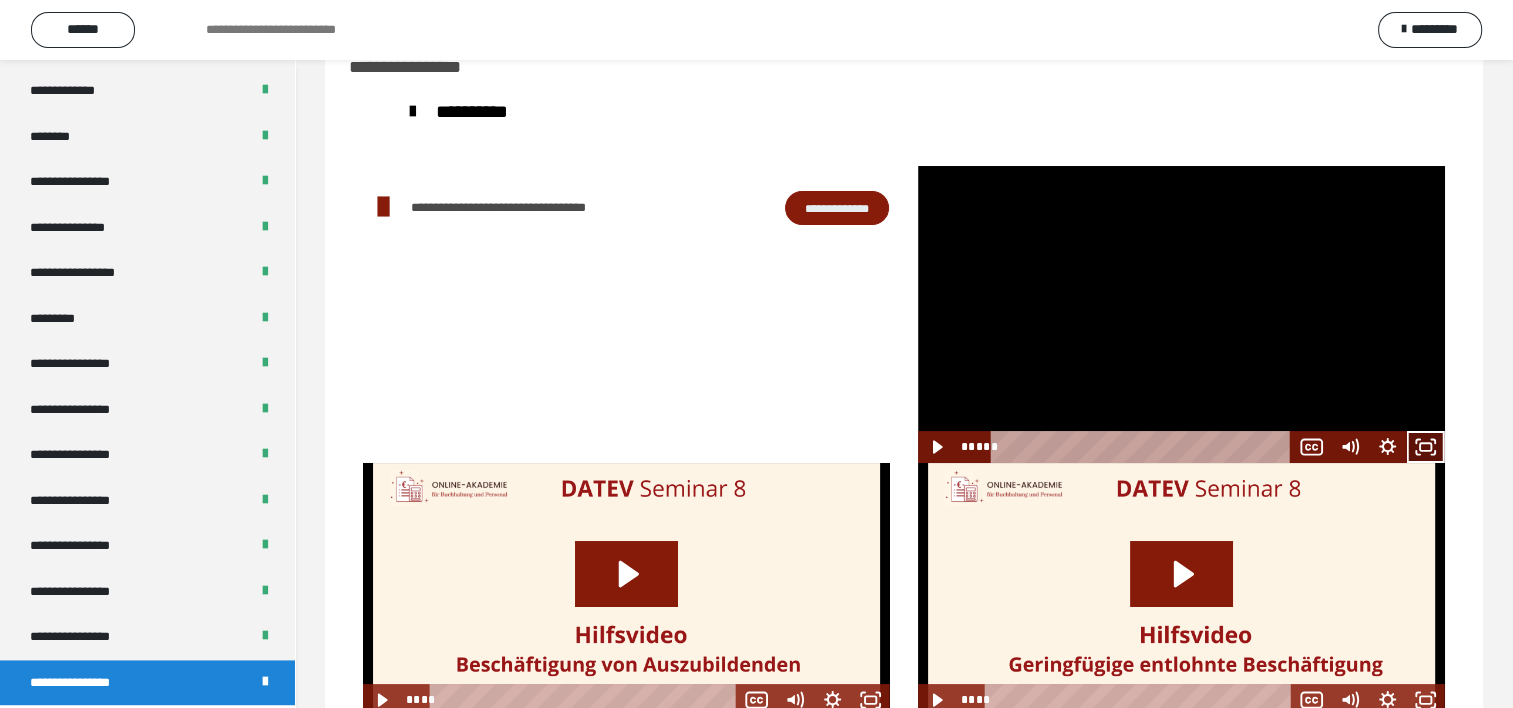 click 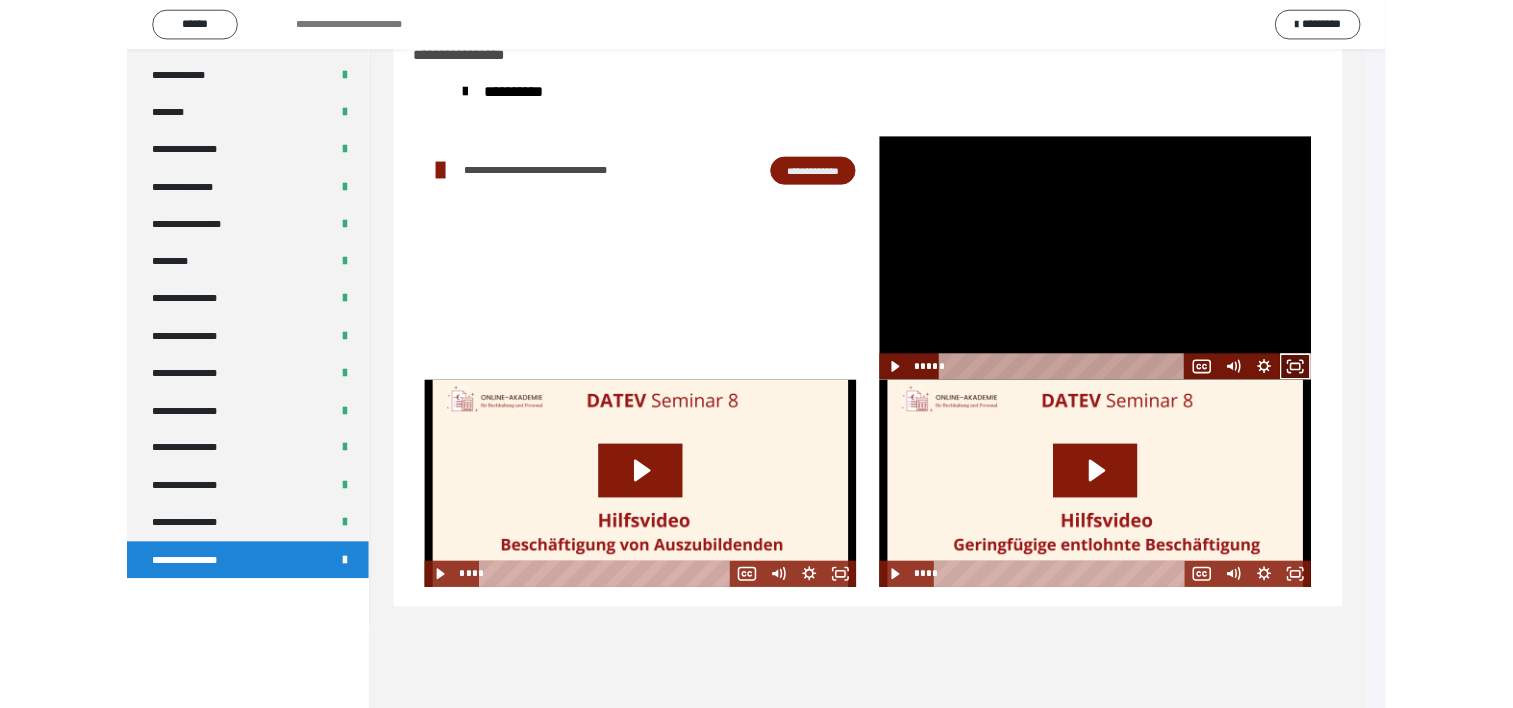 scroll, scrollTop: 2388, scrollLeft: 0, axis: vertical 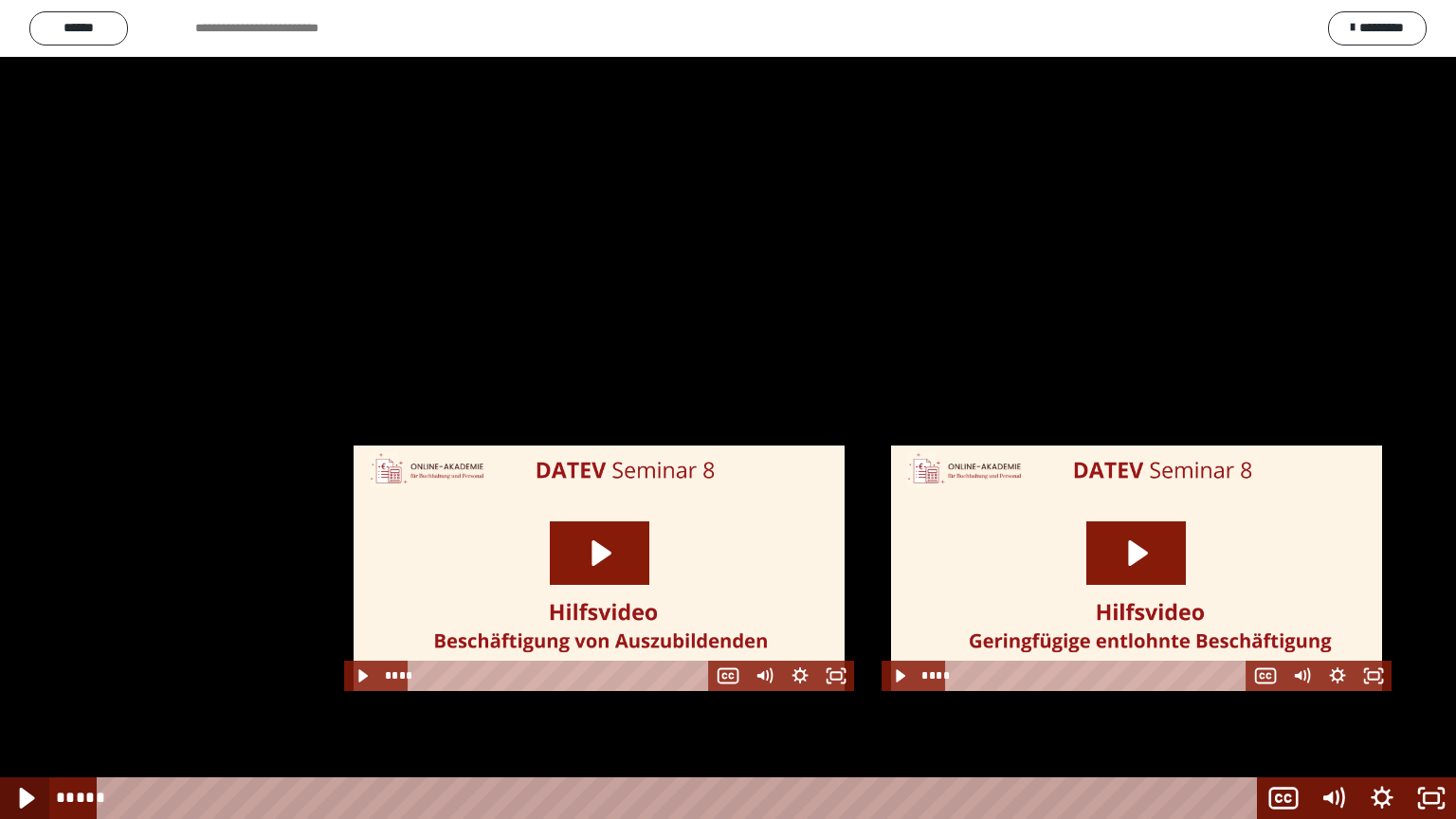 click 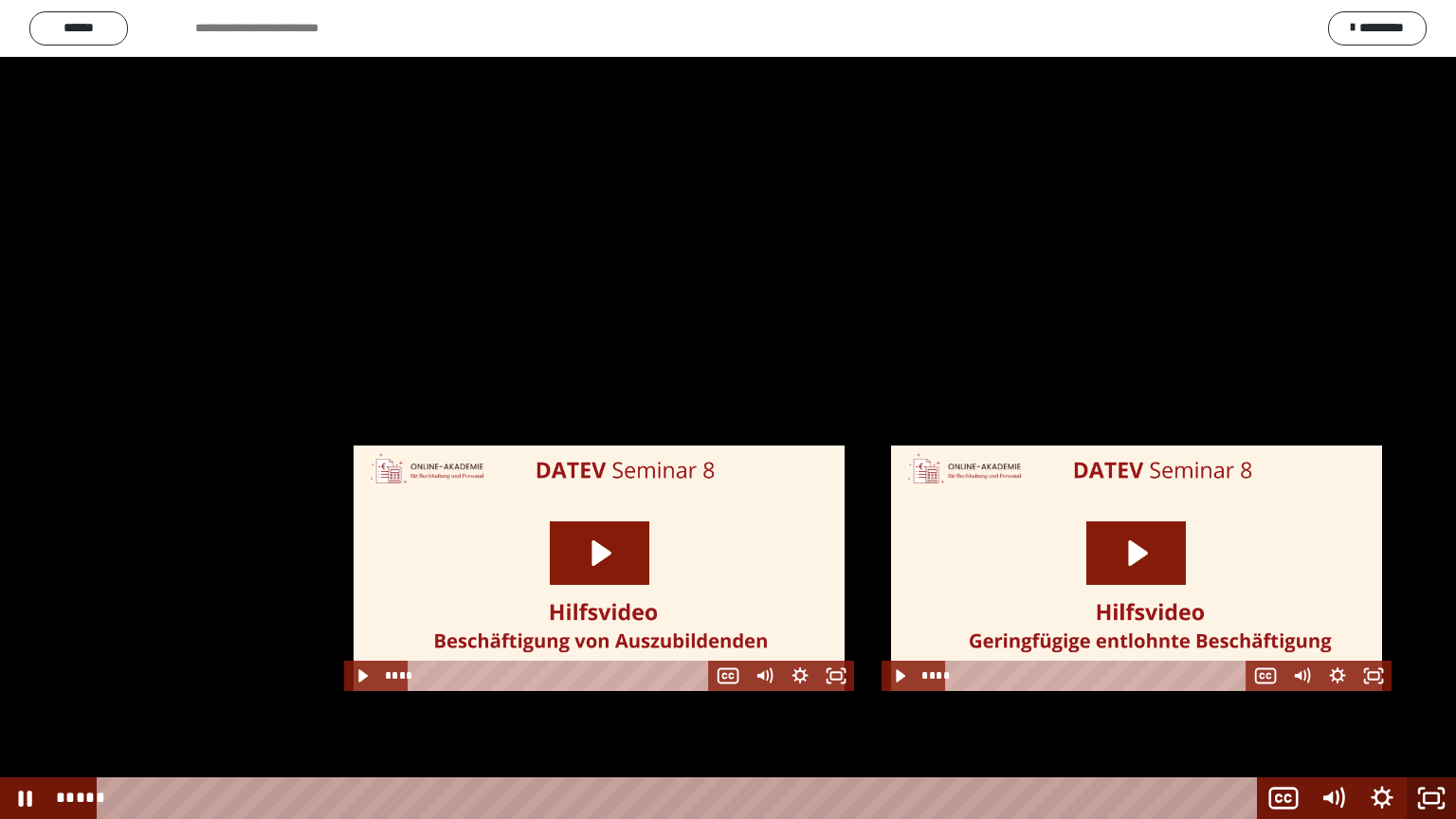 click 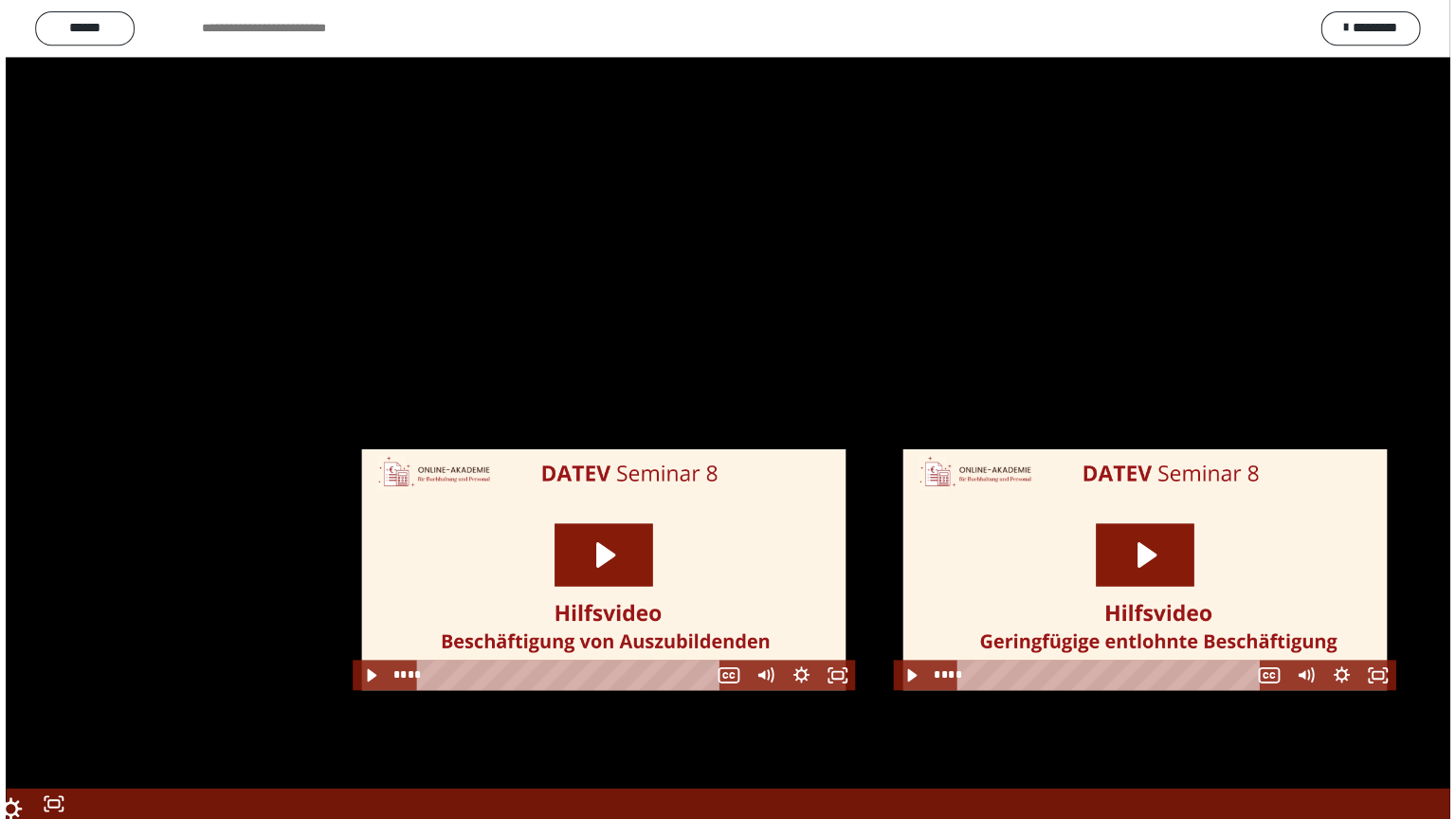 scroll, scrollTop: 2412, scrollLeft: 0, axis: vertical 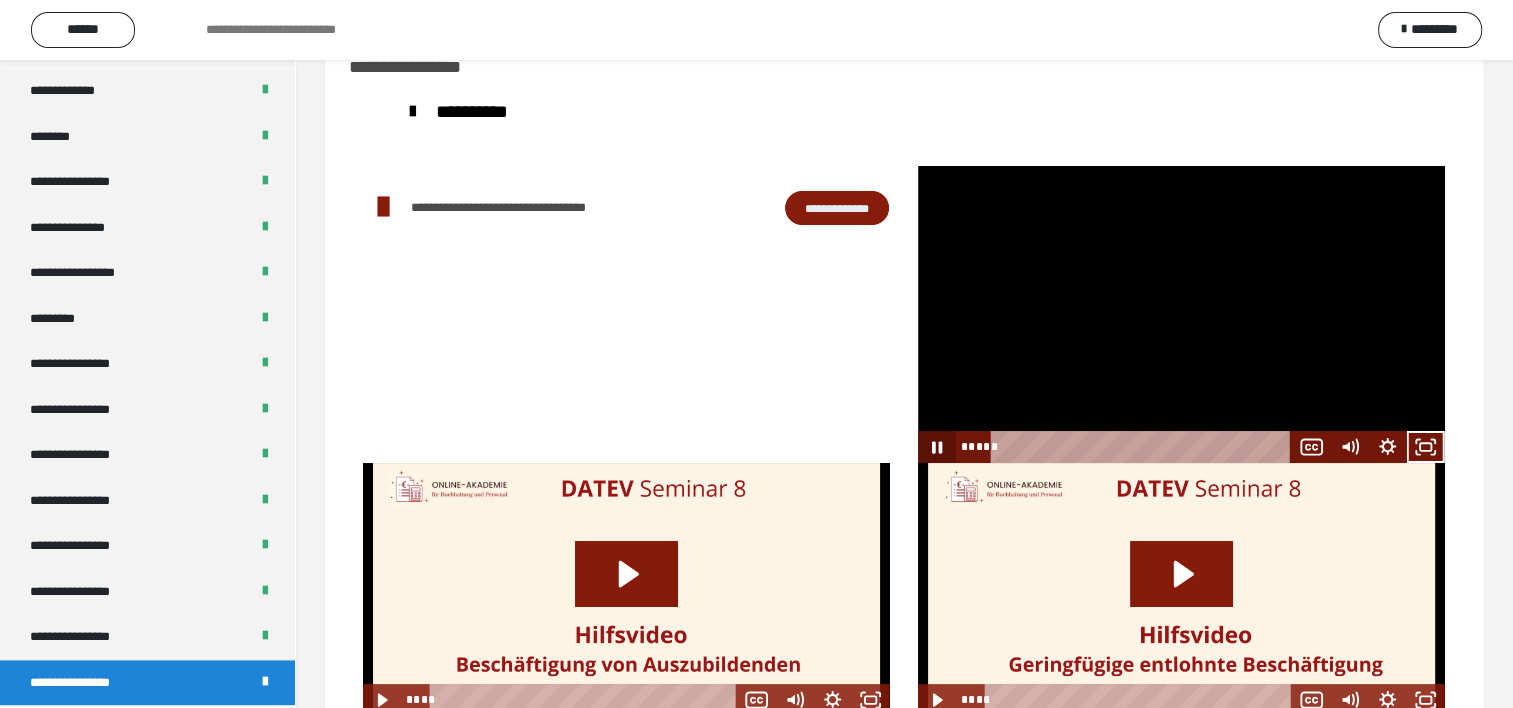 click 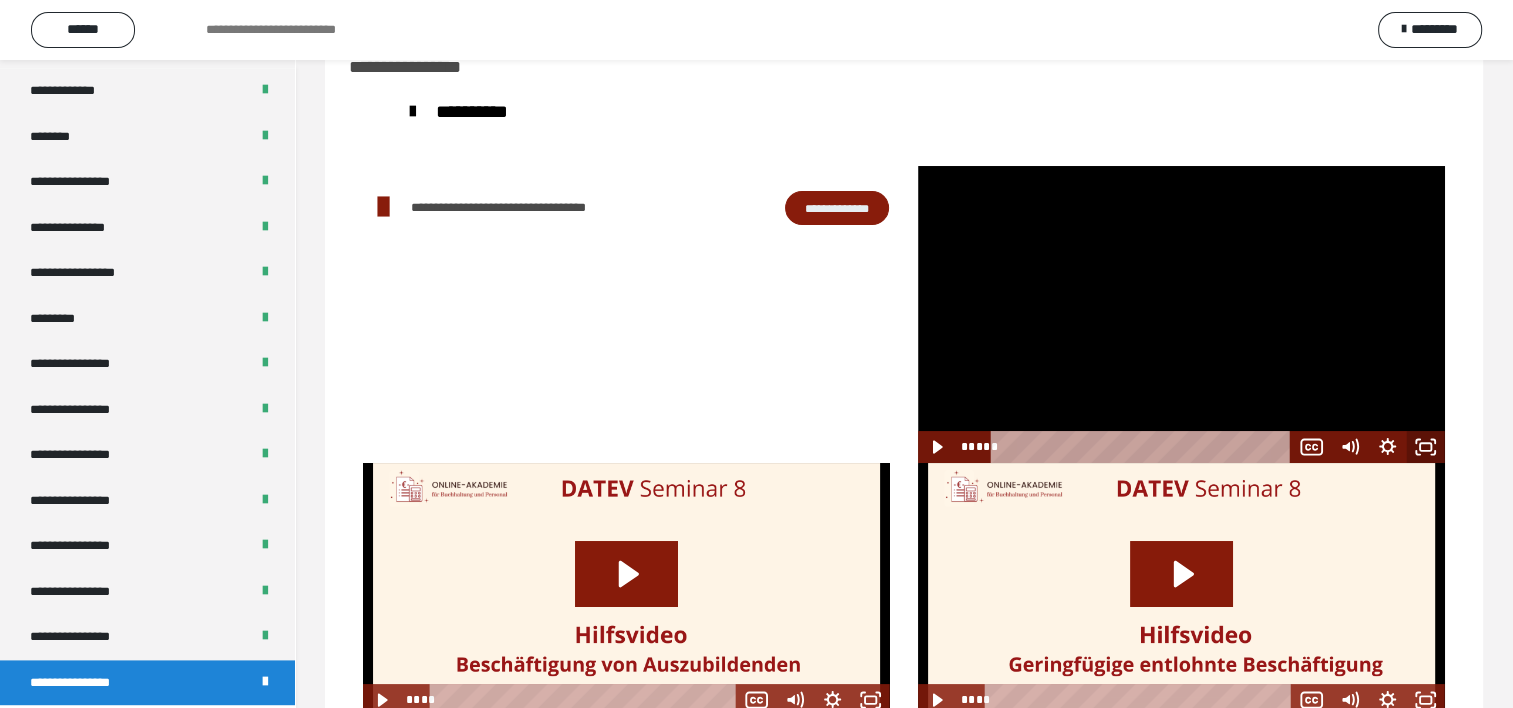 drag, startPoint x: 1427, startPoint y: 444, endPoint x: 1432, endPoint y: 546, distance: 102.122475 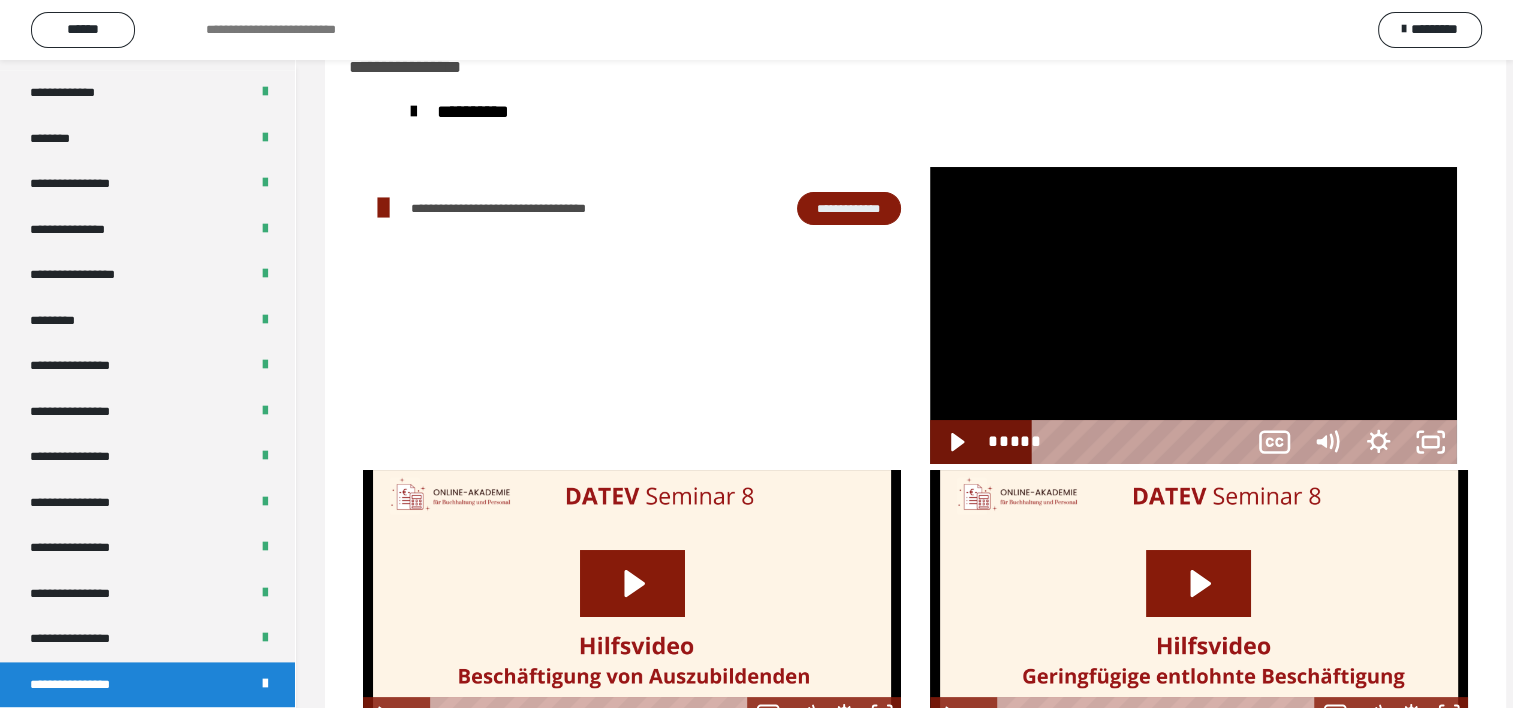 scroll, scrollTop: 2388, scrollLeft: 0, axis: vertical 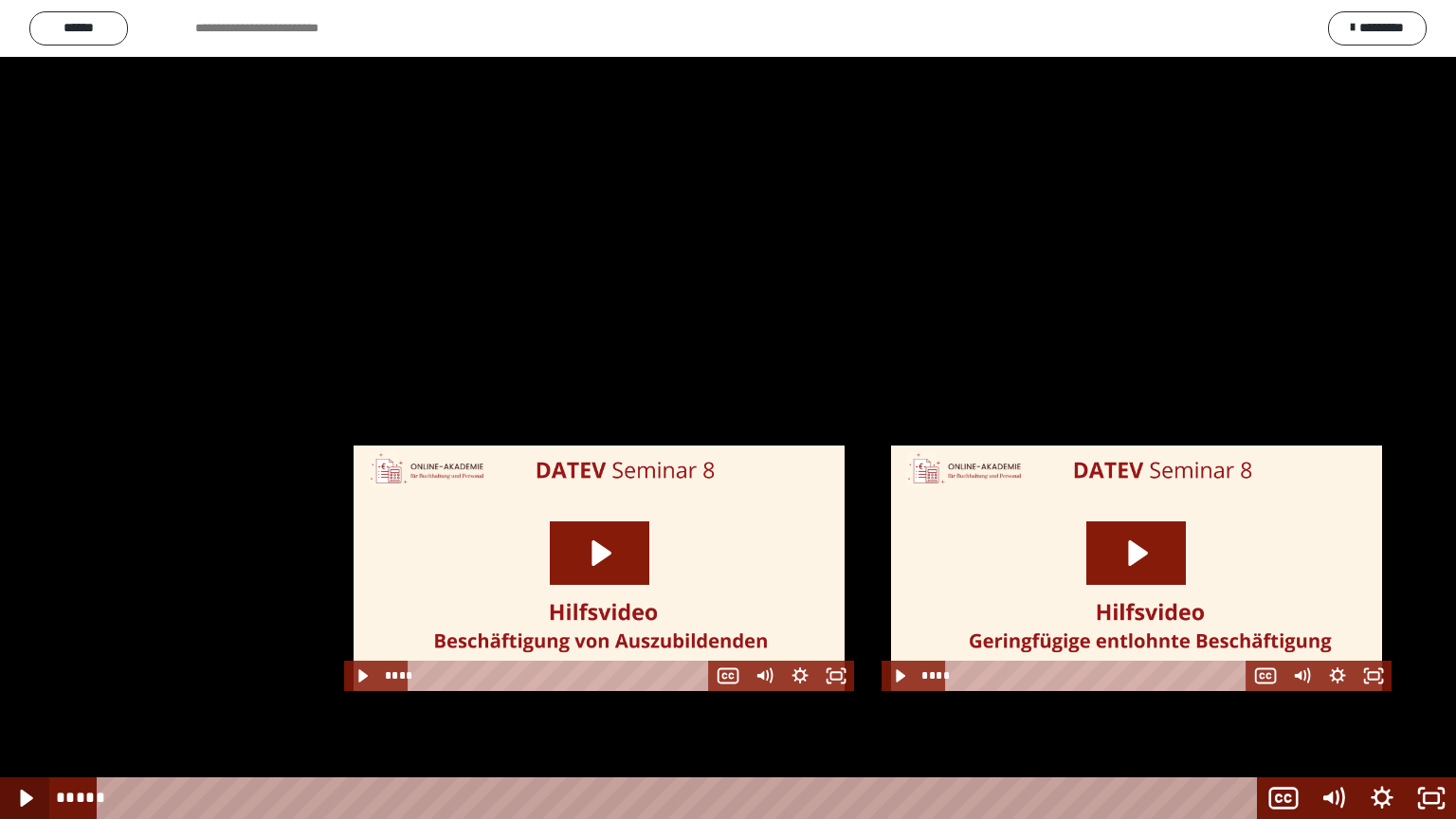 click 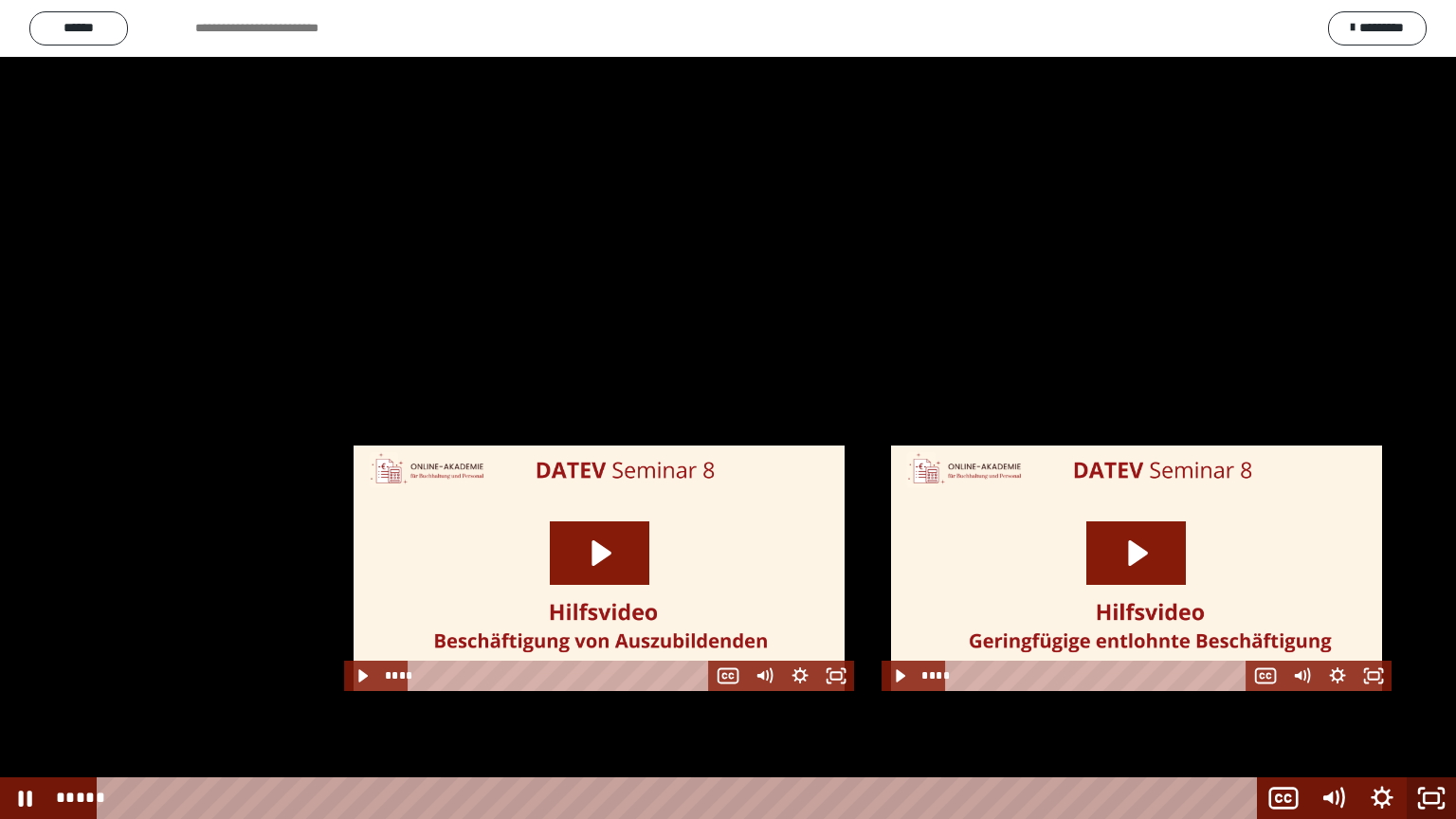 click 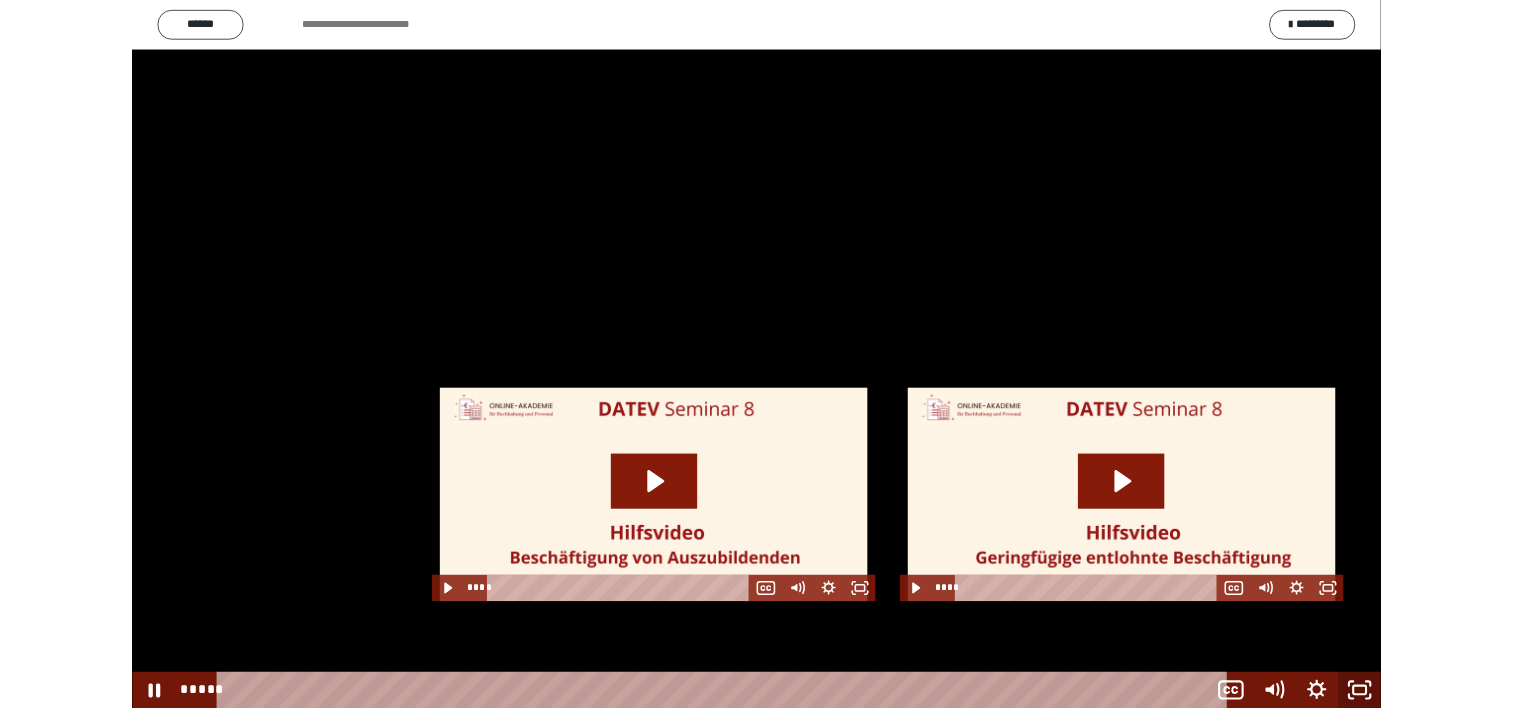 scroll, scrollTop: 2544, scrollLeft: 0, axis: vertical 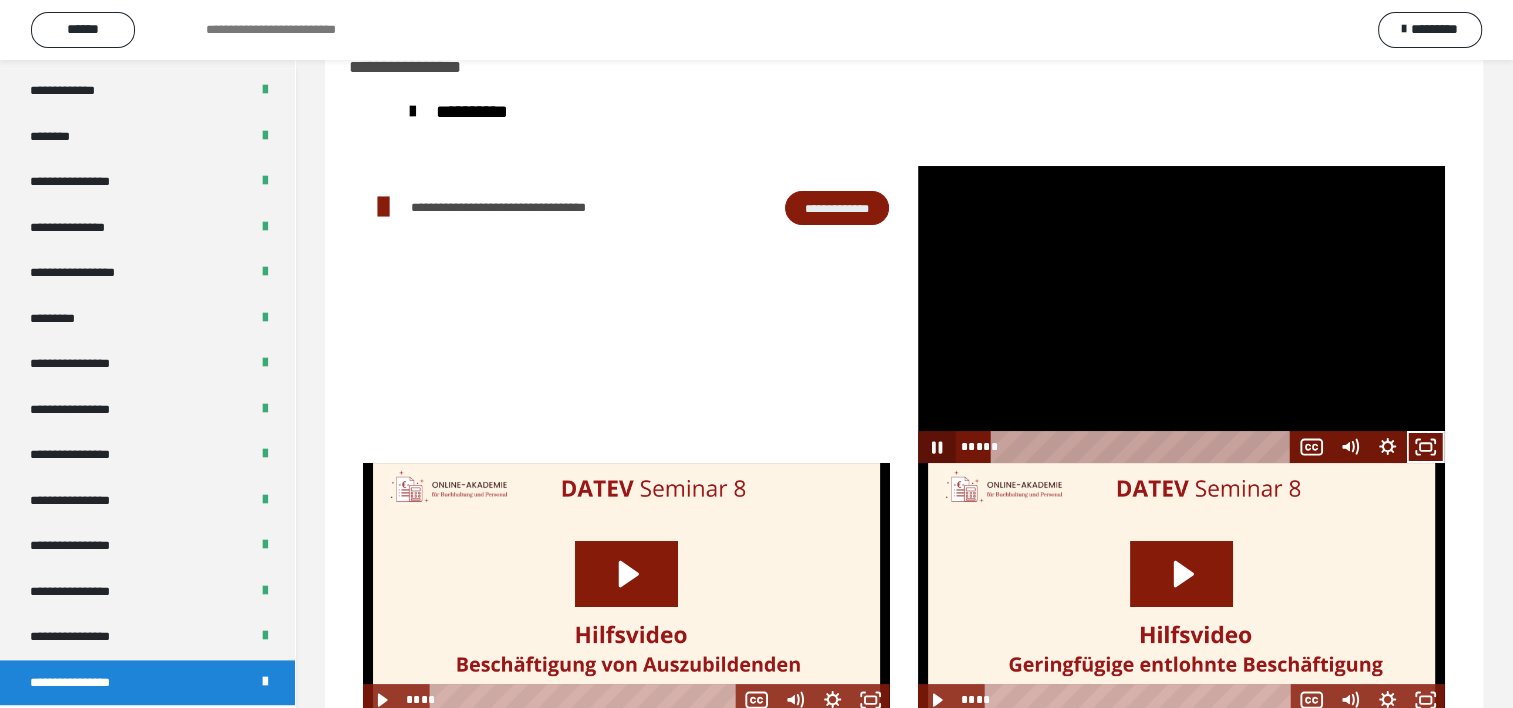 click 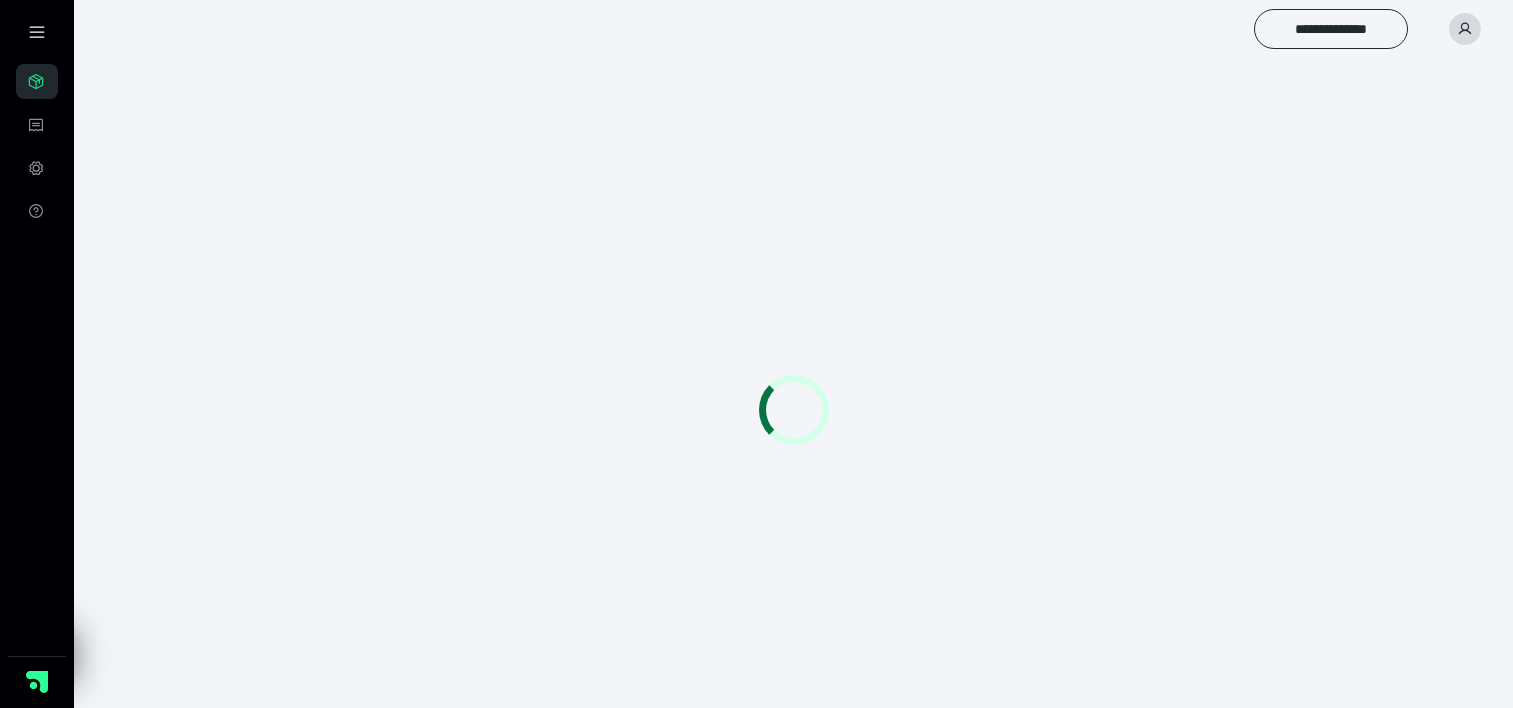 scroll, scrollTop: 0, scrollLeft: 0, axis: both 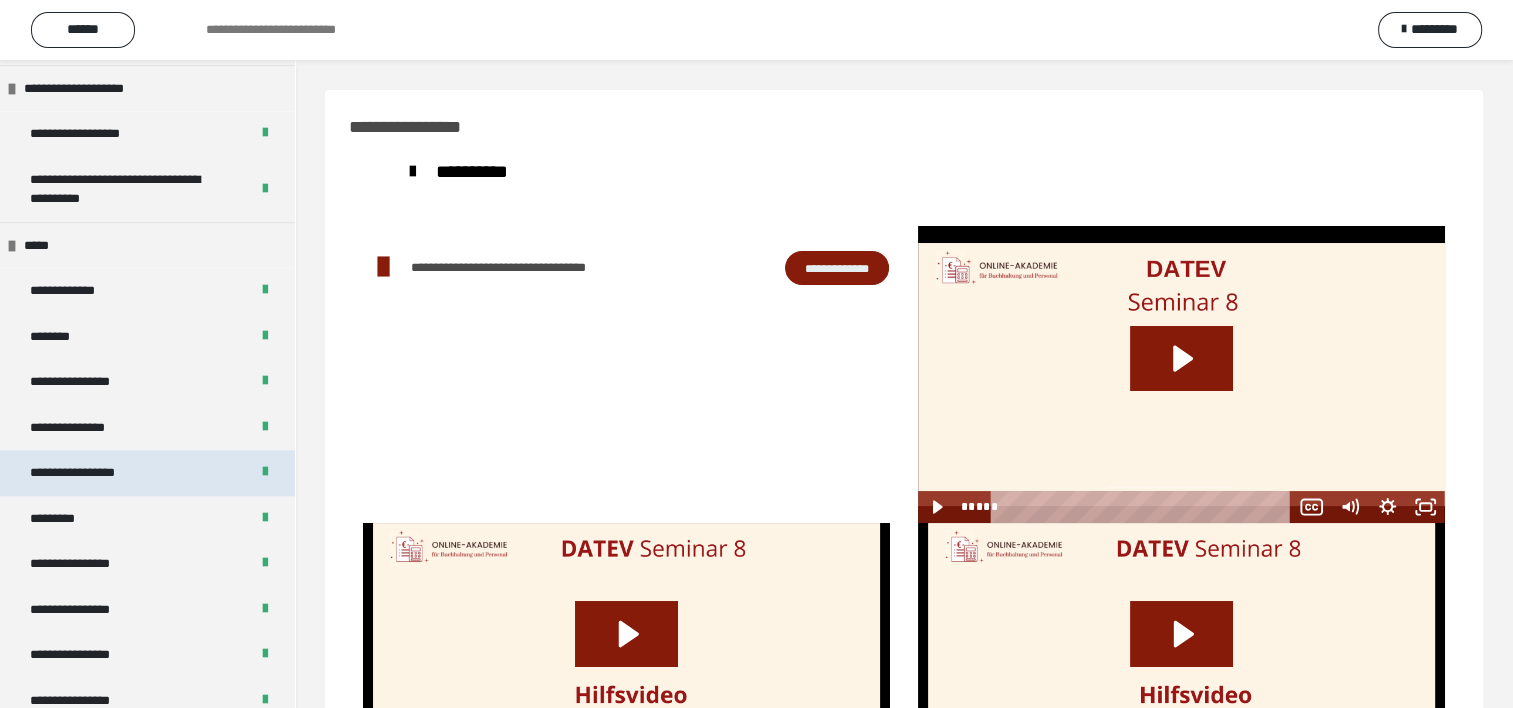 click on "**********" at bounding box center [147, 473] 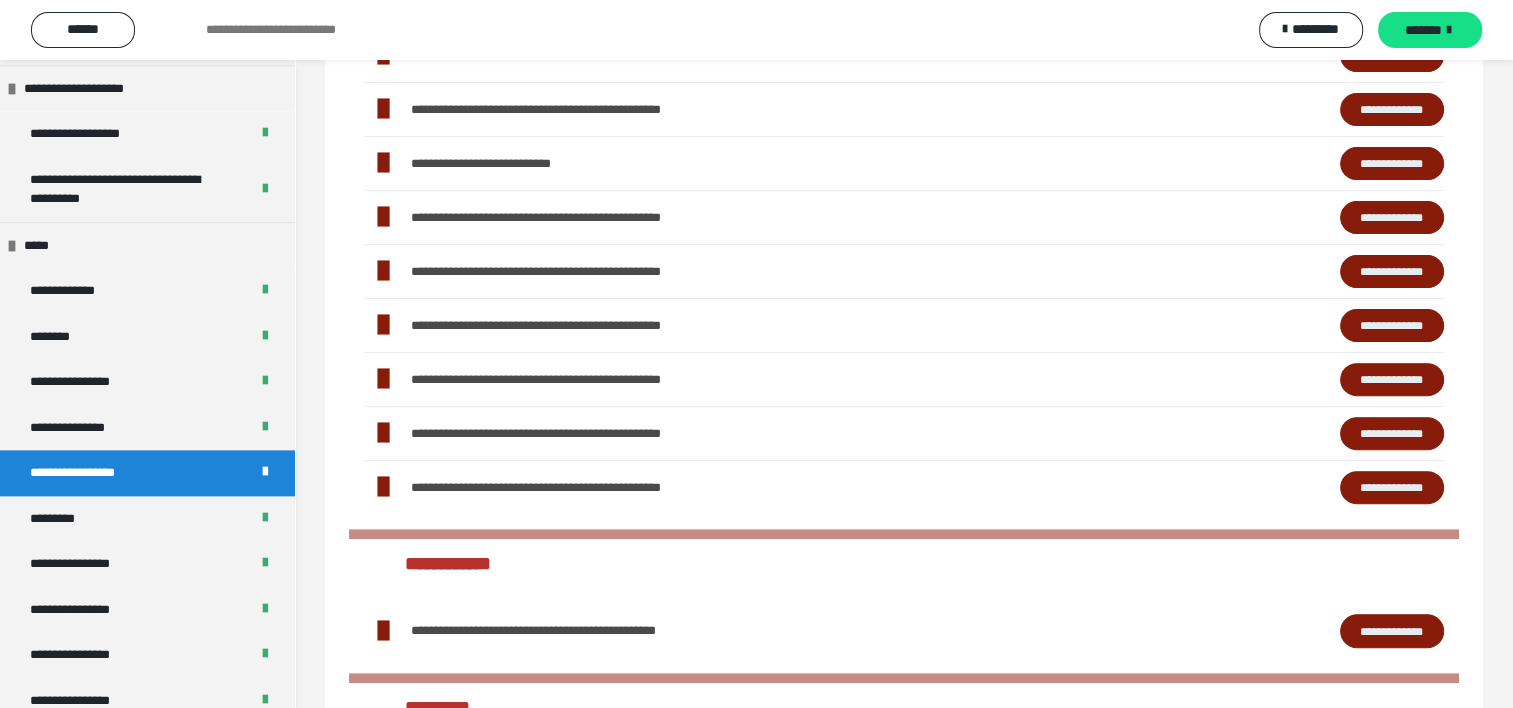 scroll, scrollTop: 700, scrollLeft: 0, axis: vertical 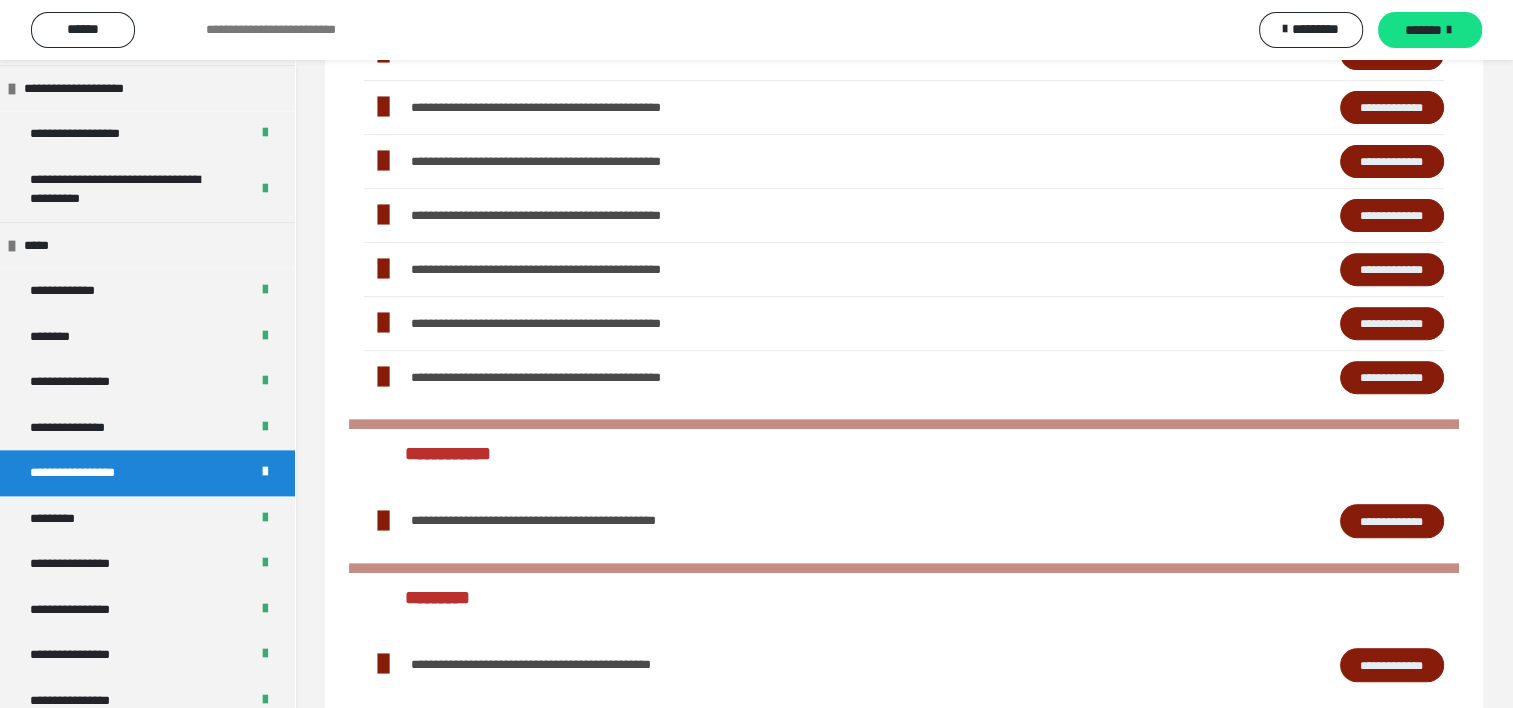 click on "**********" at bounding box center (1392, 216) 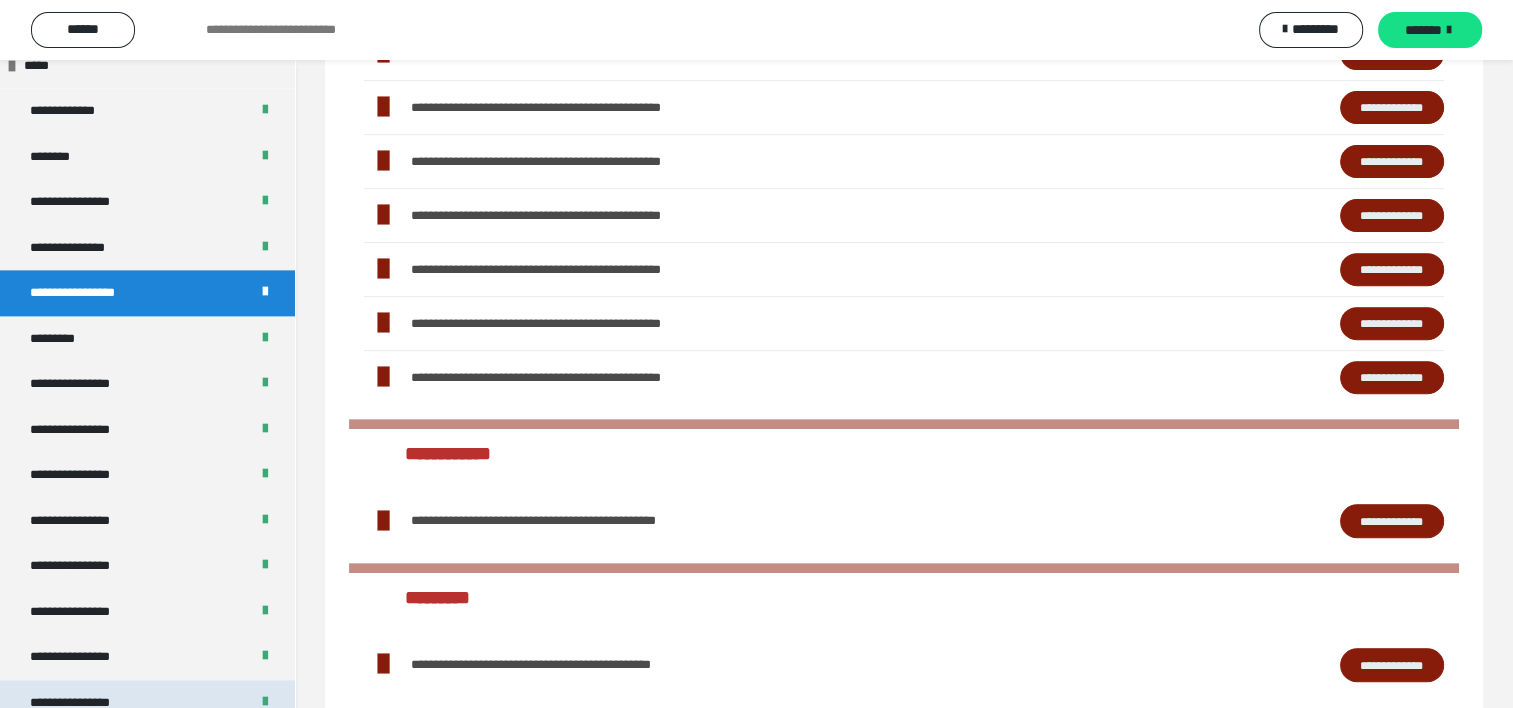 scroll, scrollTop: 2544, scrollLeft: 0, axis: vertical 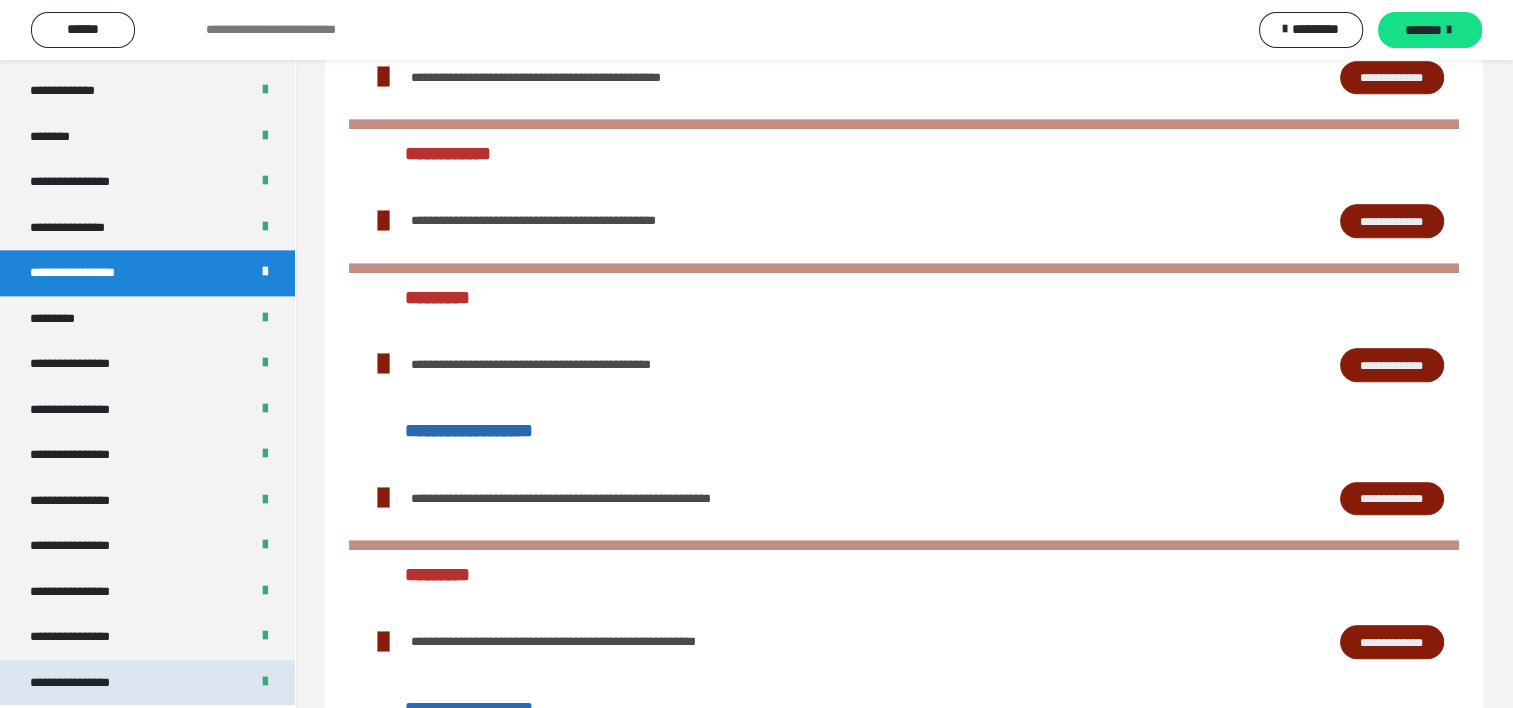 click on "**********" at bounding box center (87, 683) 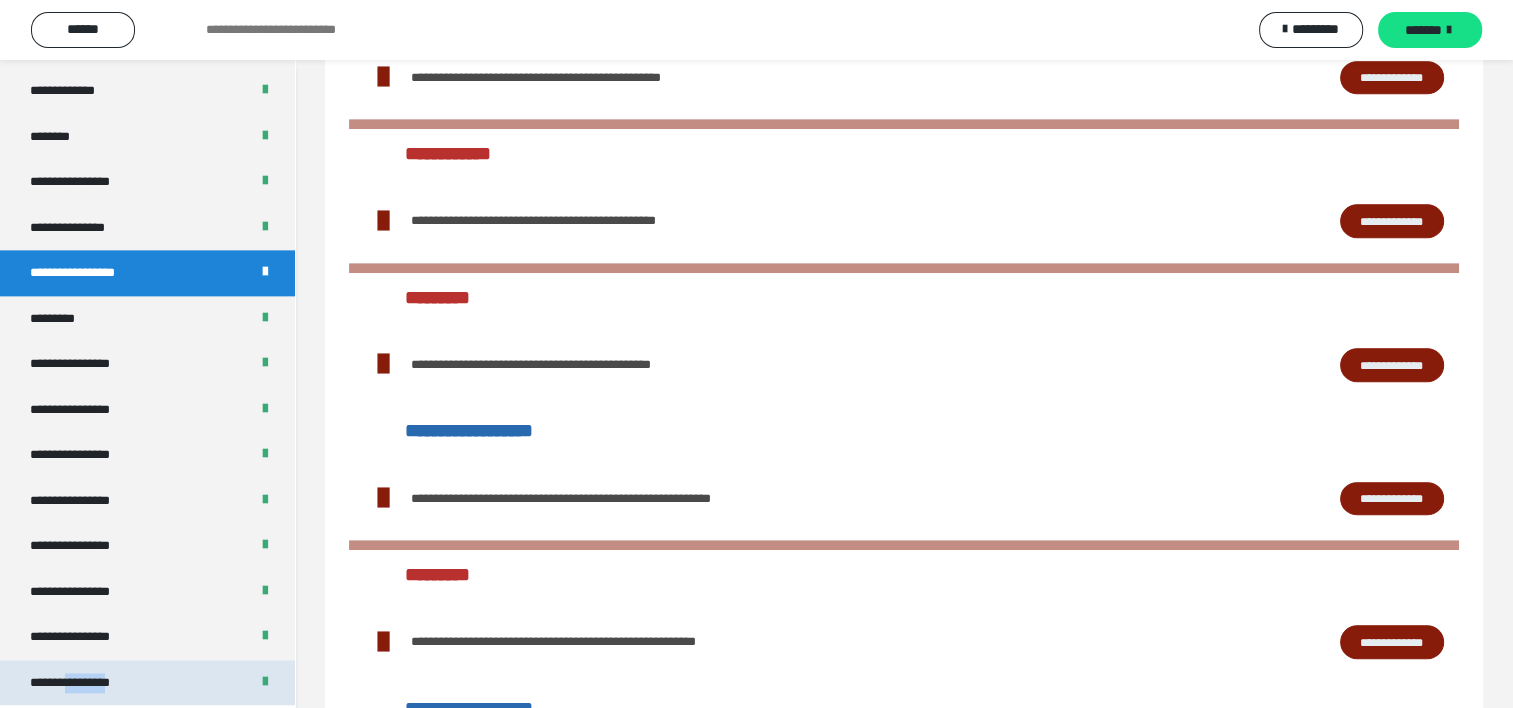 click on "**********" at bounding box center [87, 683] 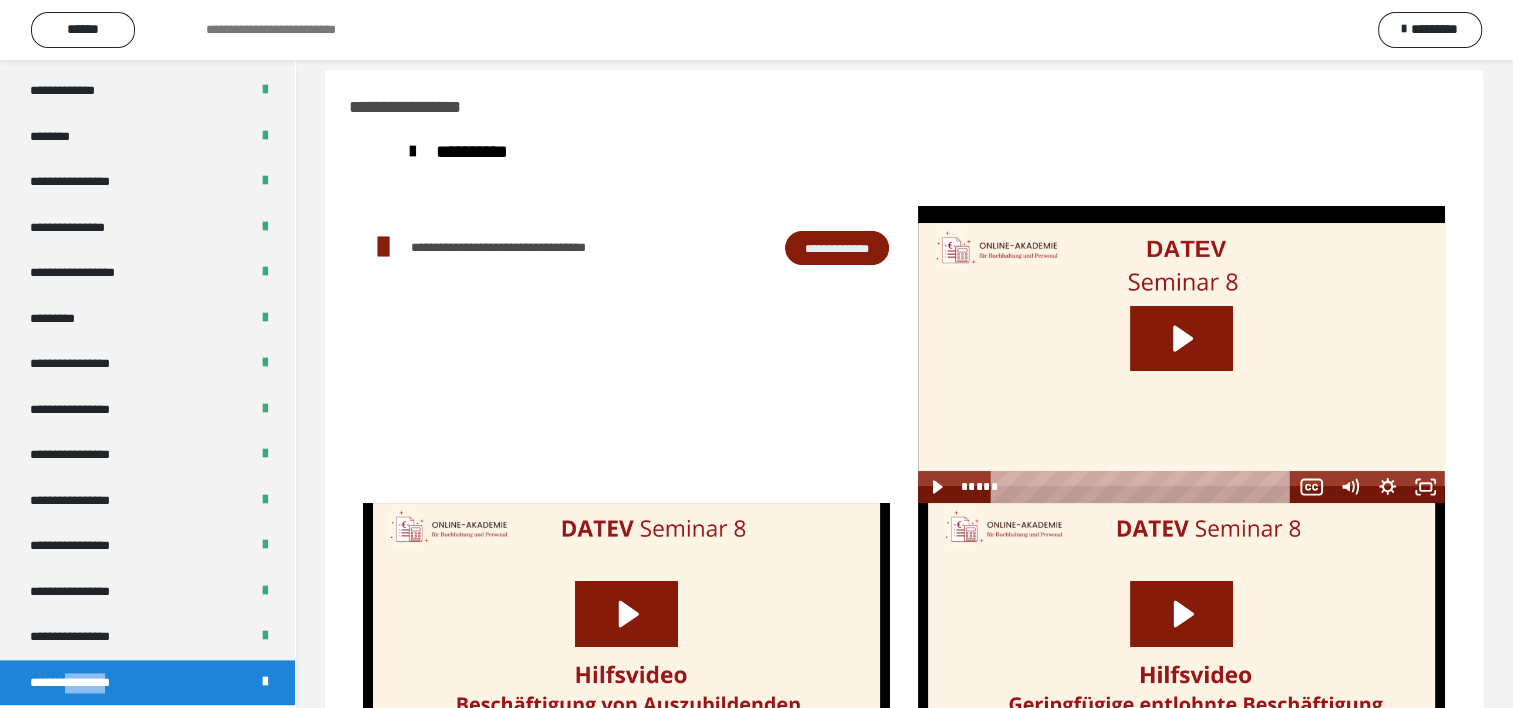 scroll, scrollTop: 0, scrollLeft: 0, axis: both 